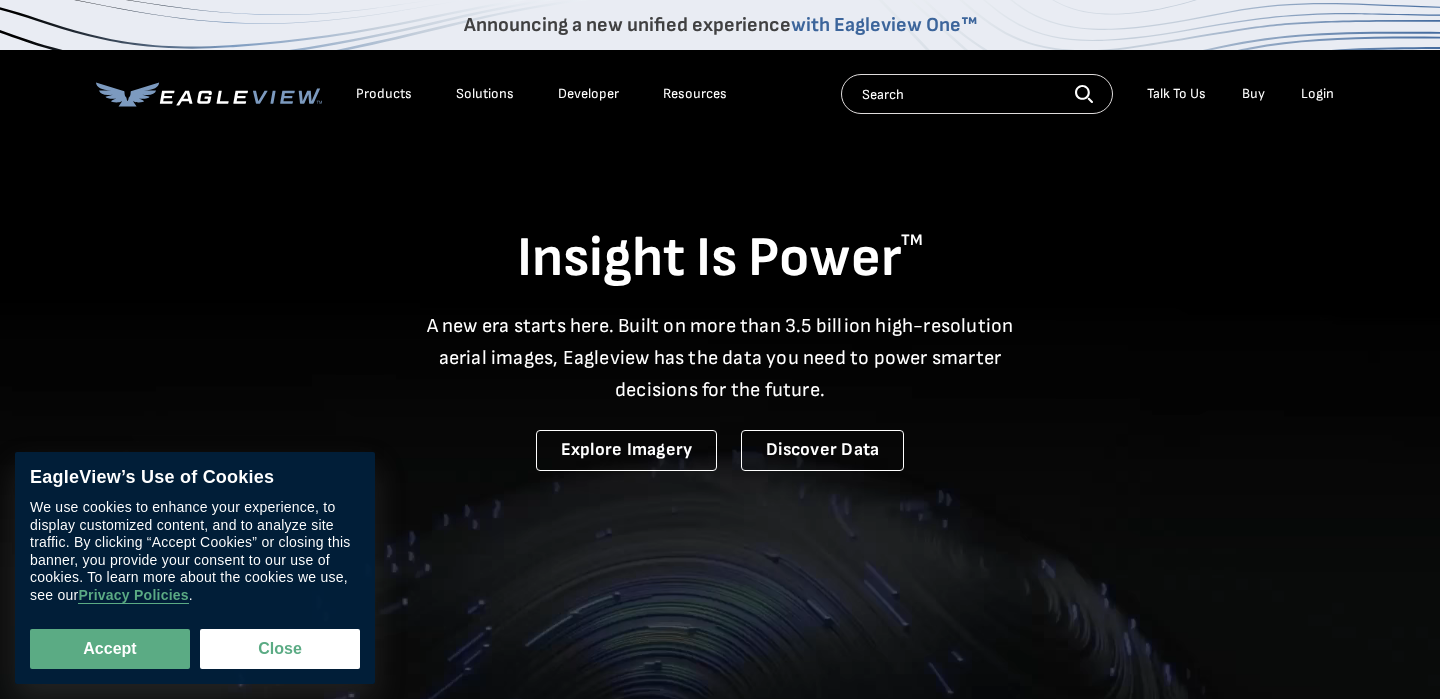 click on "Login" at bounding box center (1317, 94) 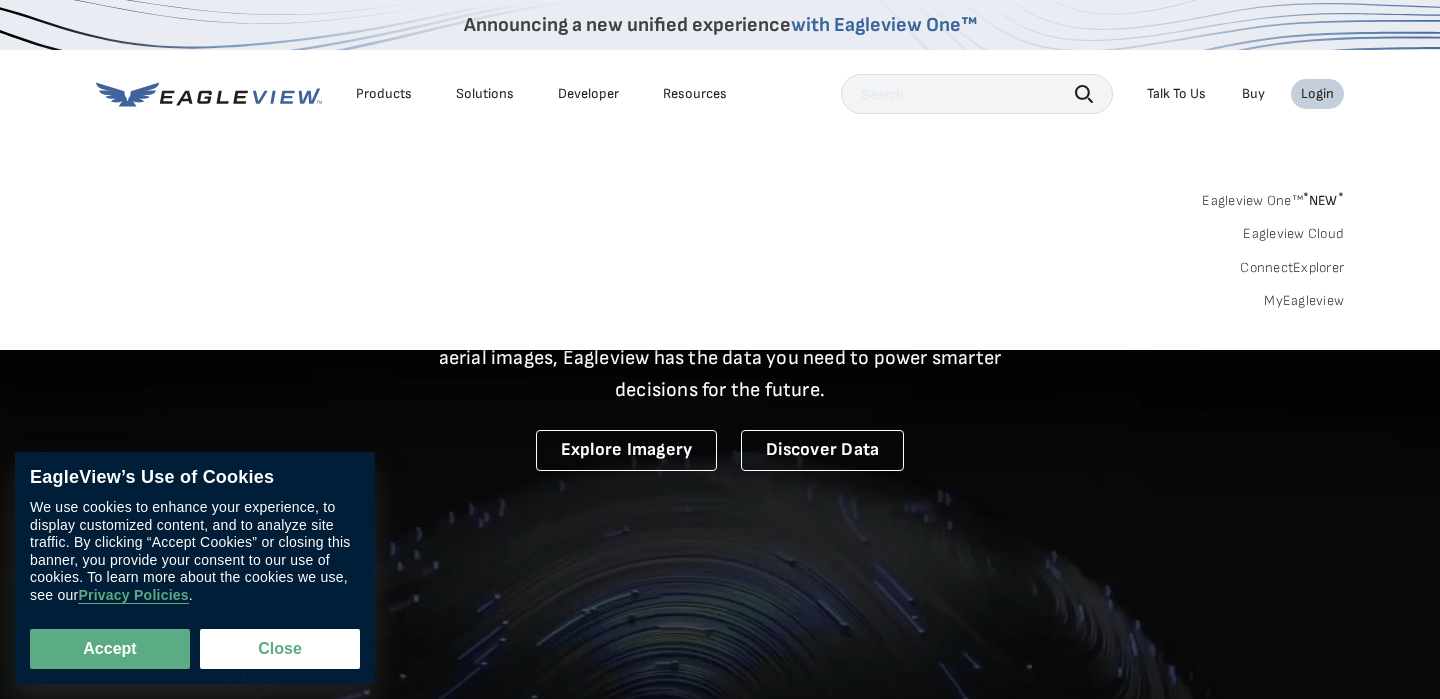 scroll, scrollTop: 0, scrollLeft: 0, axis: both 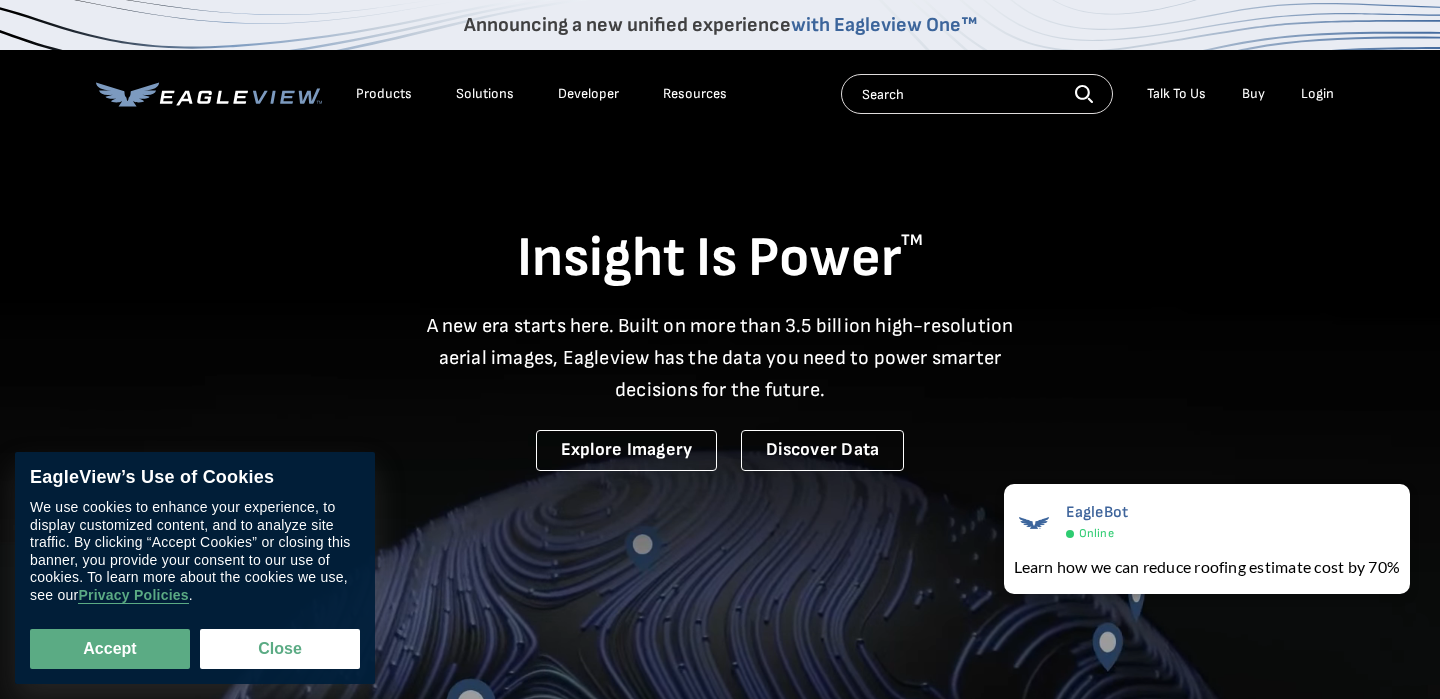 click on "Login" at bounding box center (1317, 94) 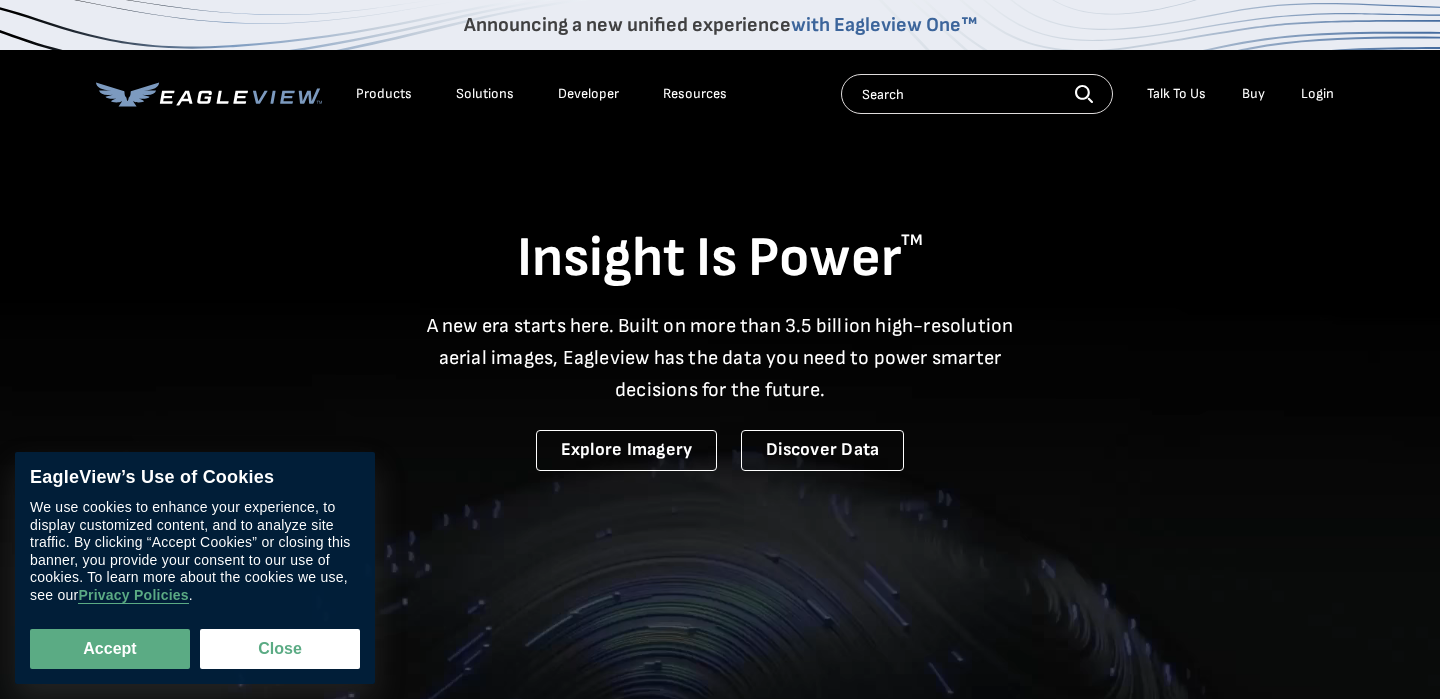 scroll, scrollTop: 0, scrollLeft: 0, axis: both 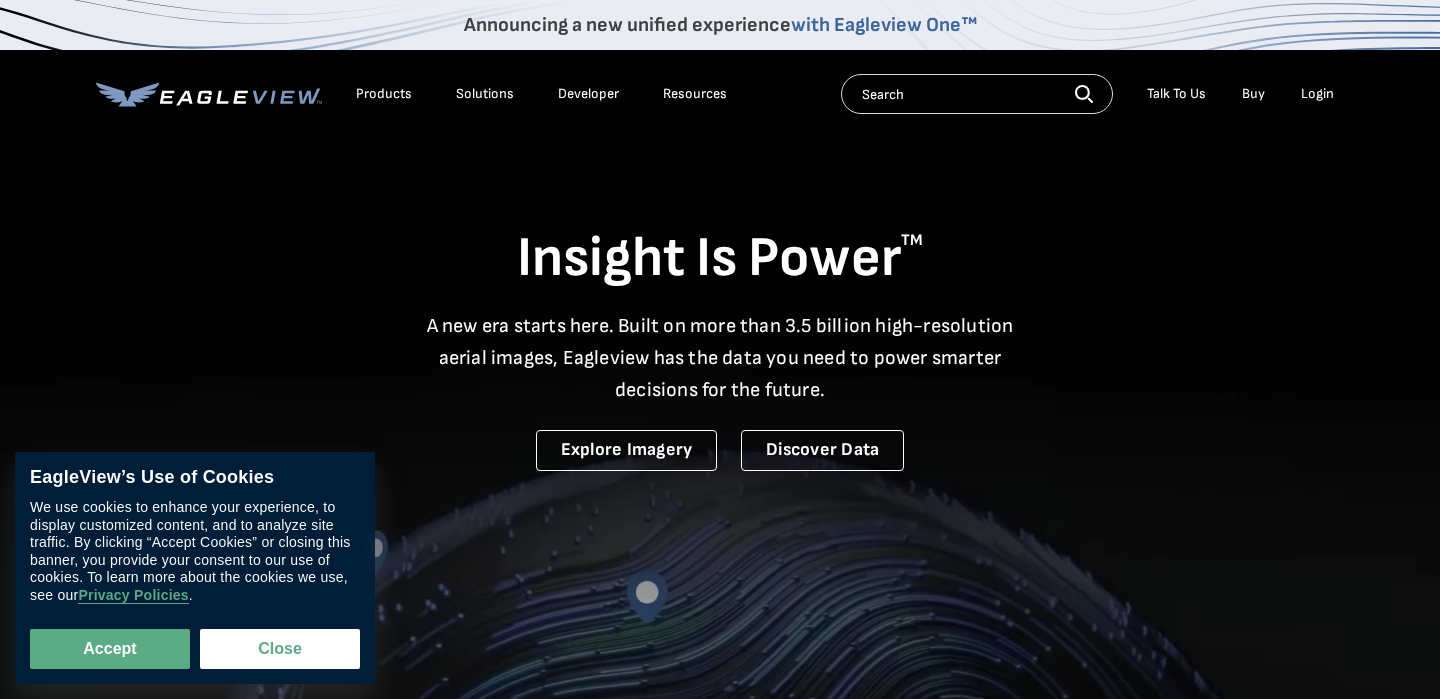 click on "Login" at bounding box center (1317, 94) 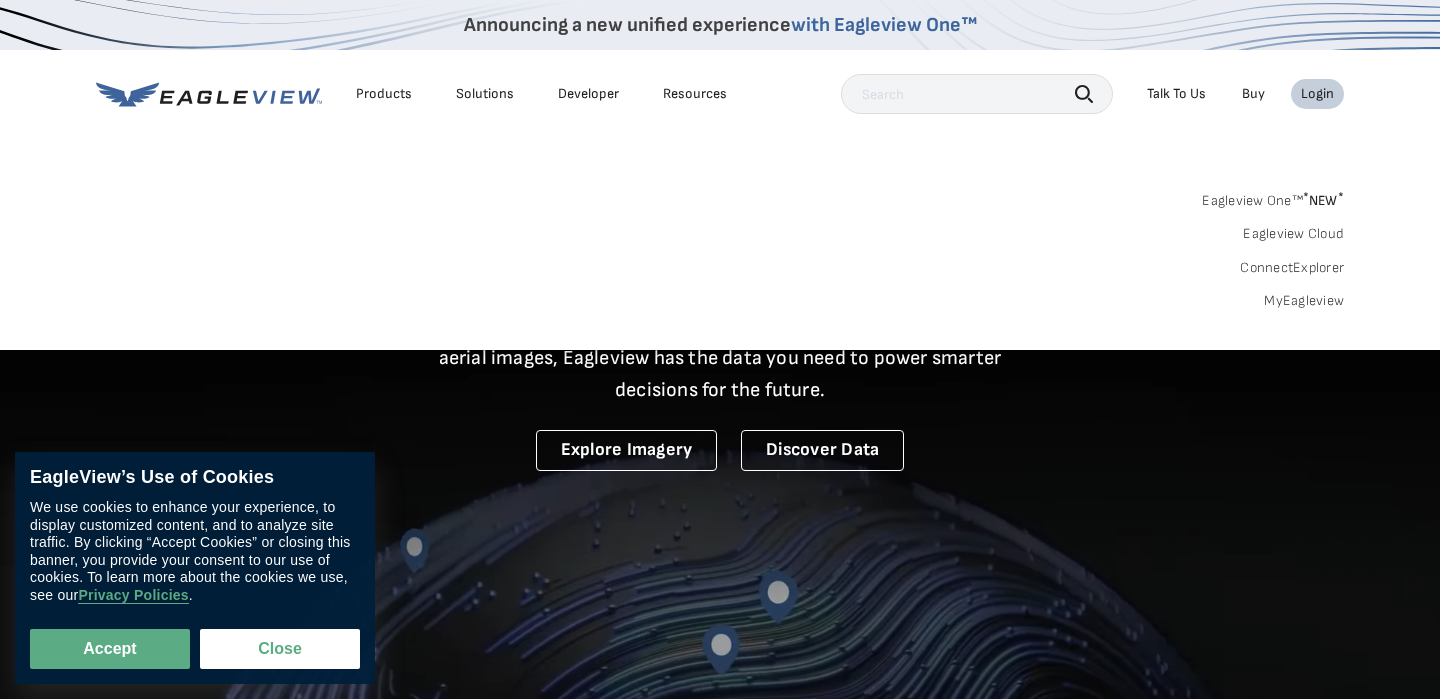 scroll, scrollTop: 0, scrollLeft: 0, axis: both 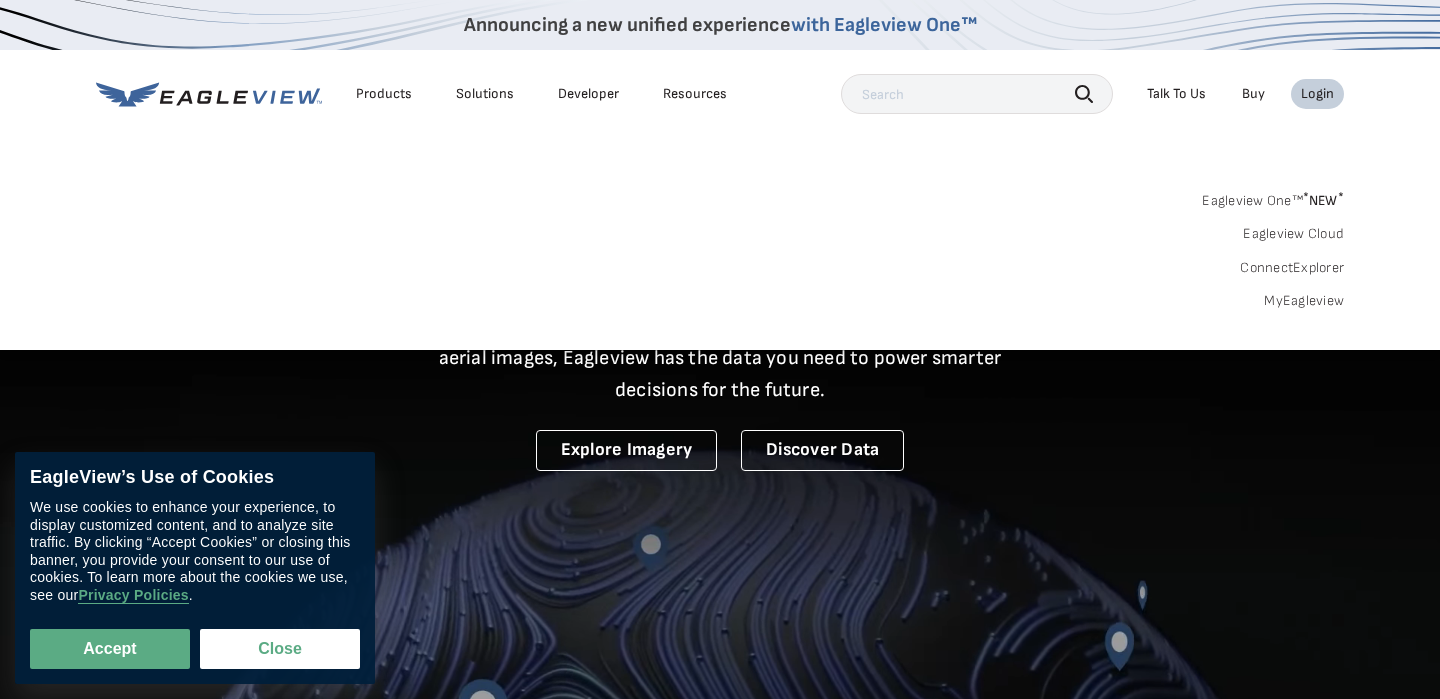 click on "Login" at bounding box center [1317, 94] 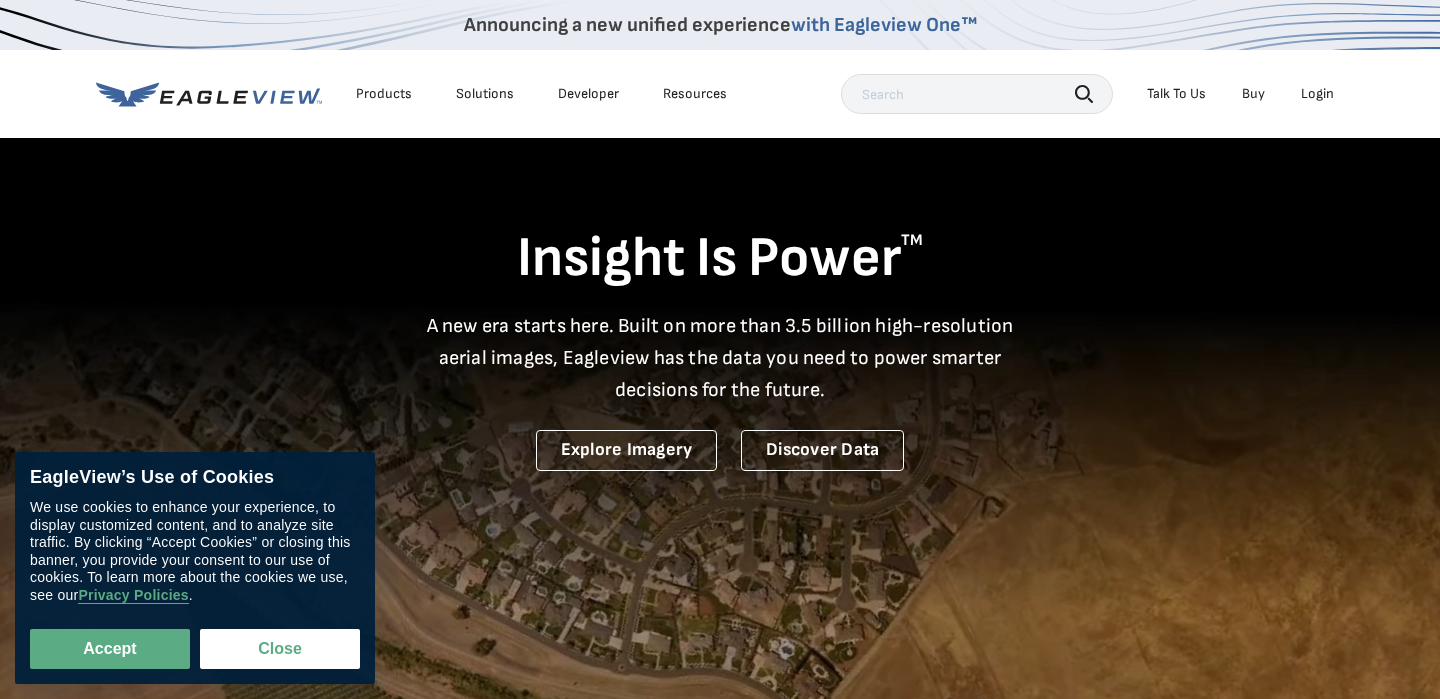 click on "Login" at bounding box center [1317, 94] 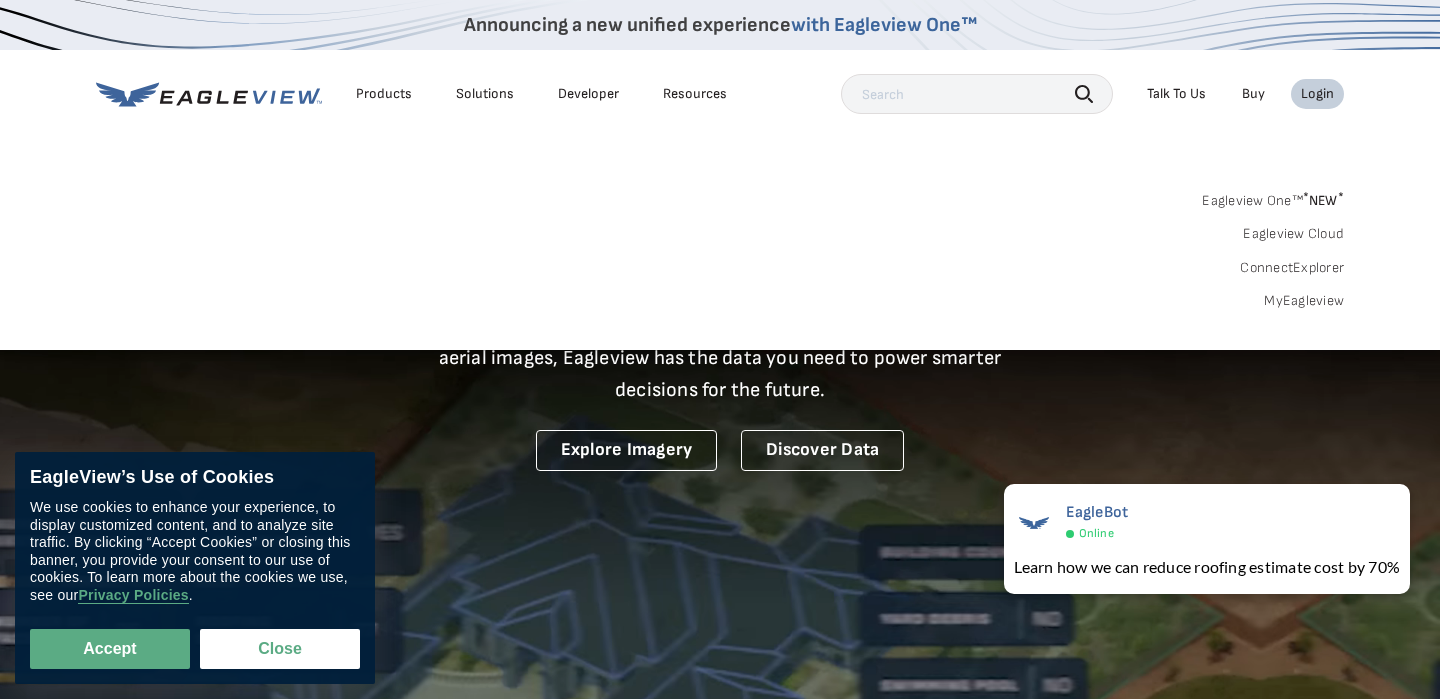 click on "MyEagleview" at bounding box center [1304, 301] 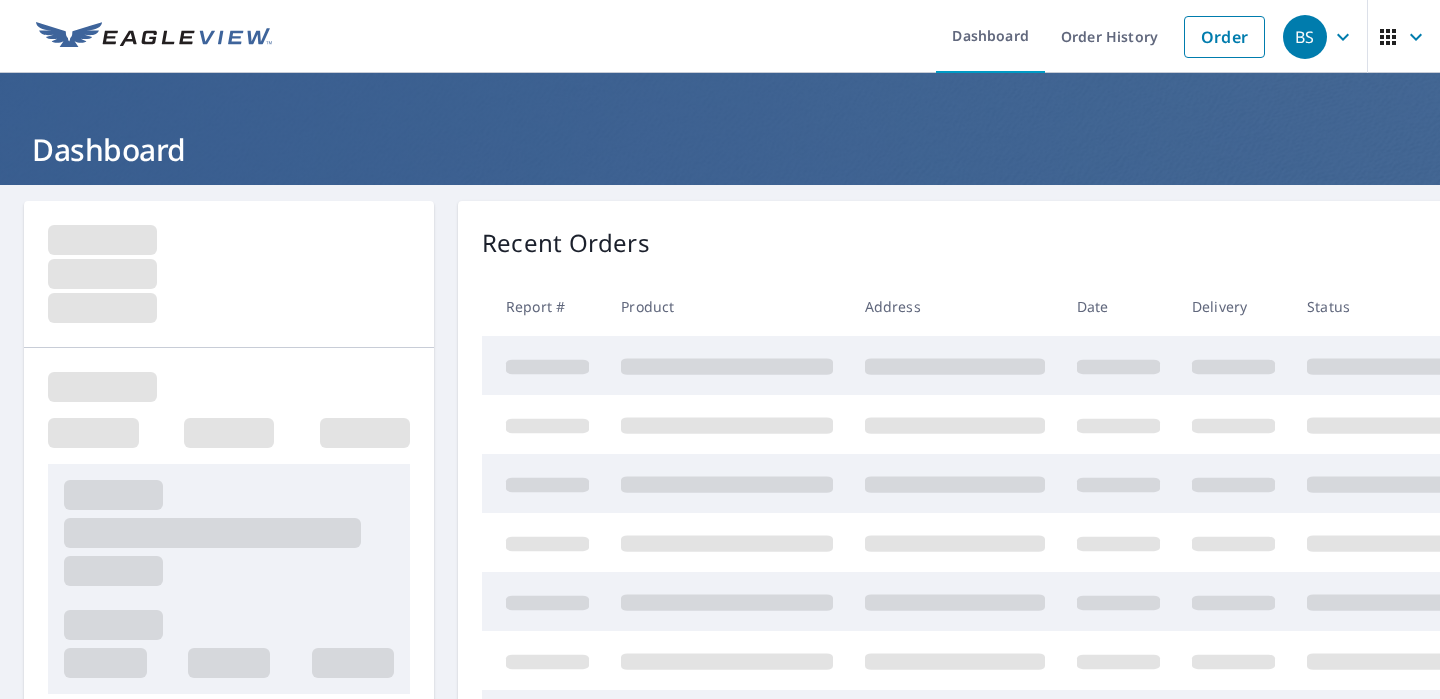 scroll, scrollTop: 0, scrollLeft: 0, axis: both 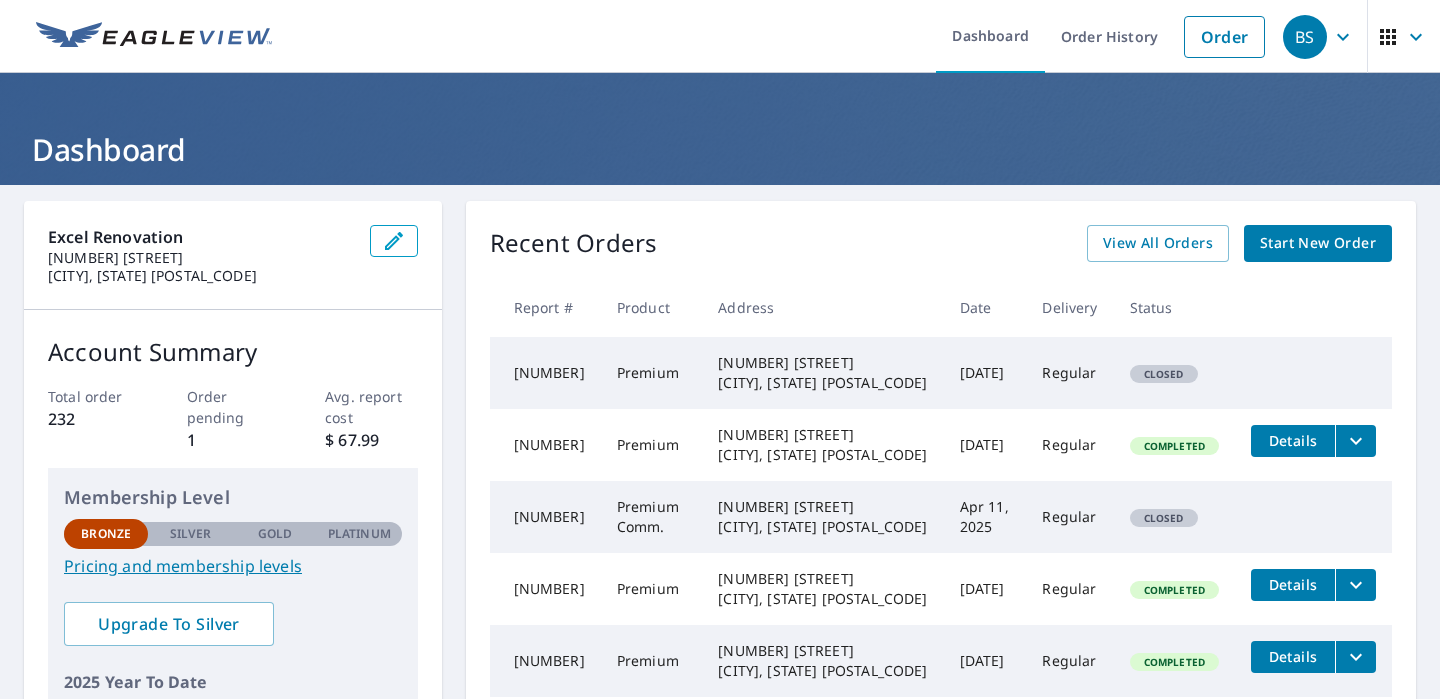 click on "Start New Order" at bounding box center (1318, 243) 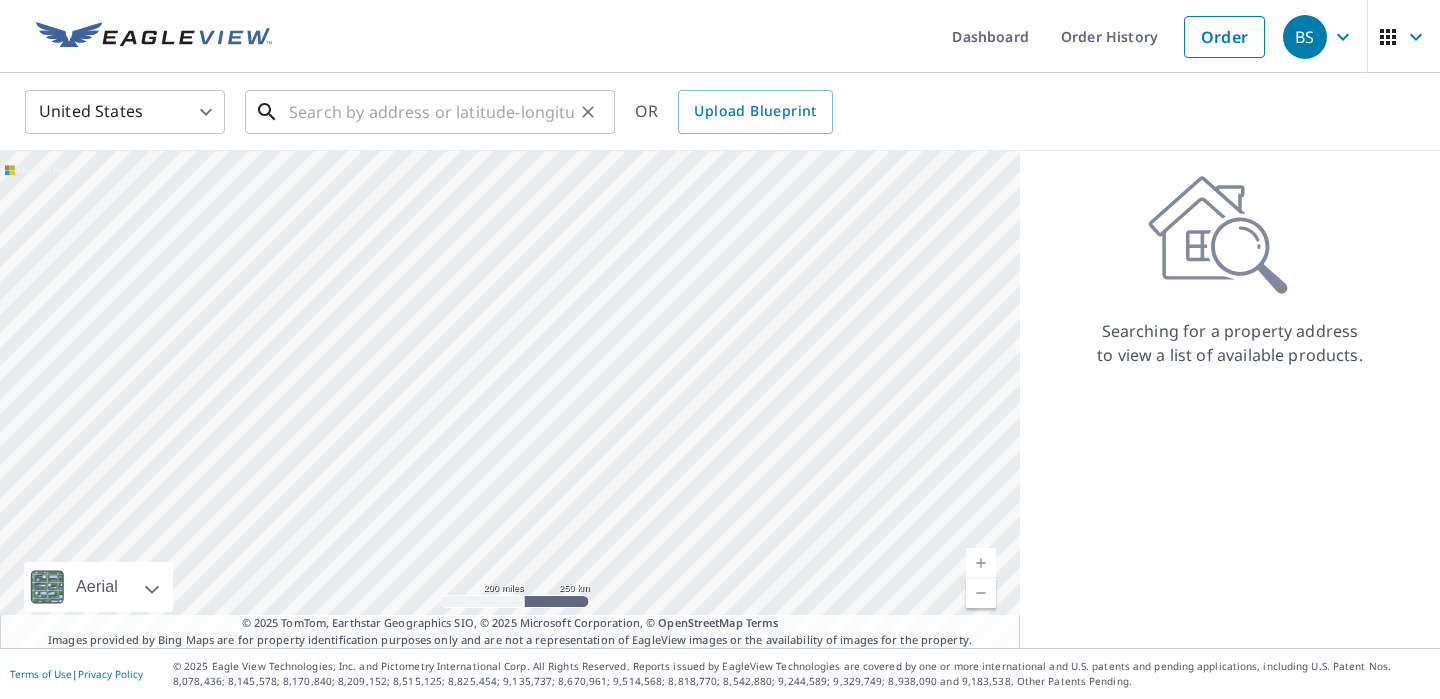 click at bounding box center (431, 112) 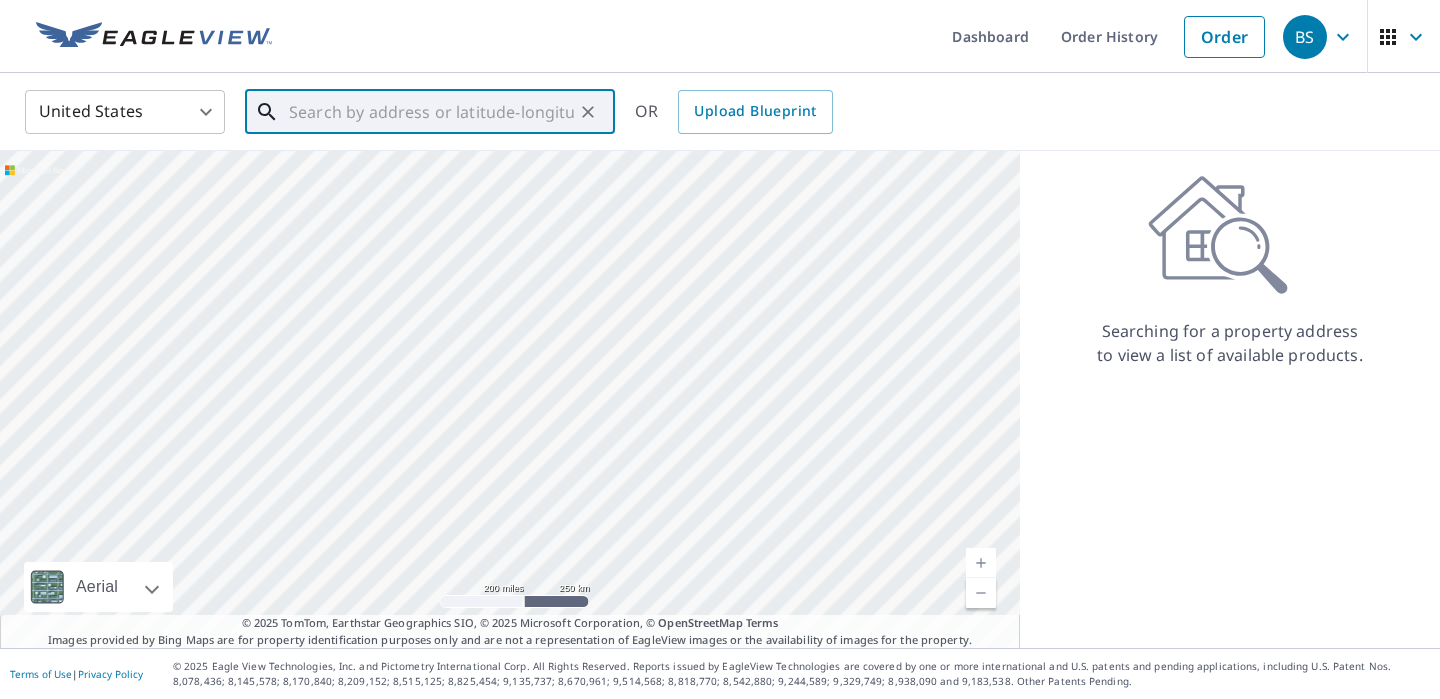 paste on "245 Concord Exchange N • South St Paul, MN 55075" 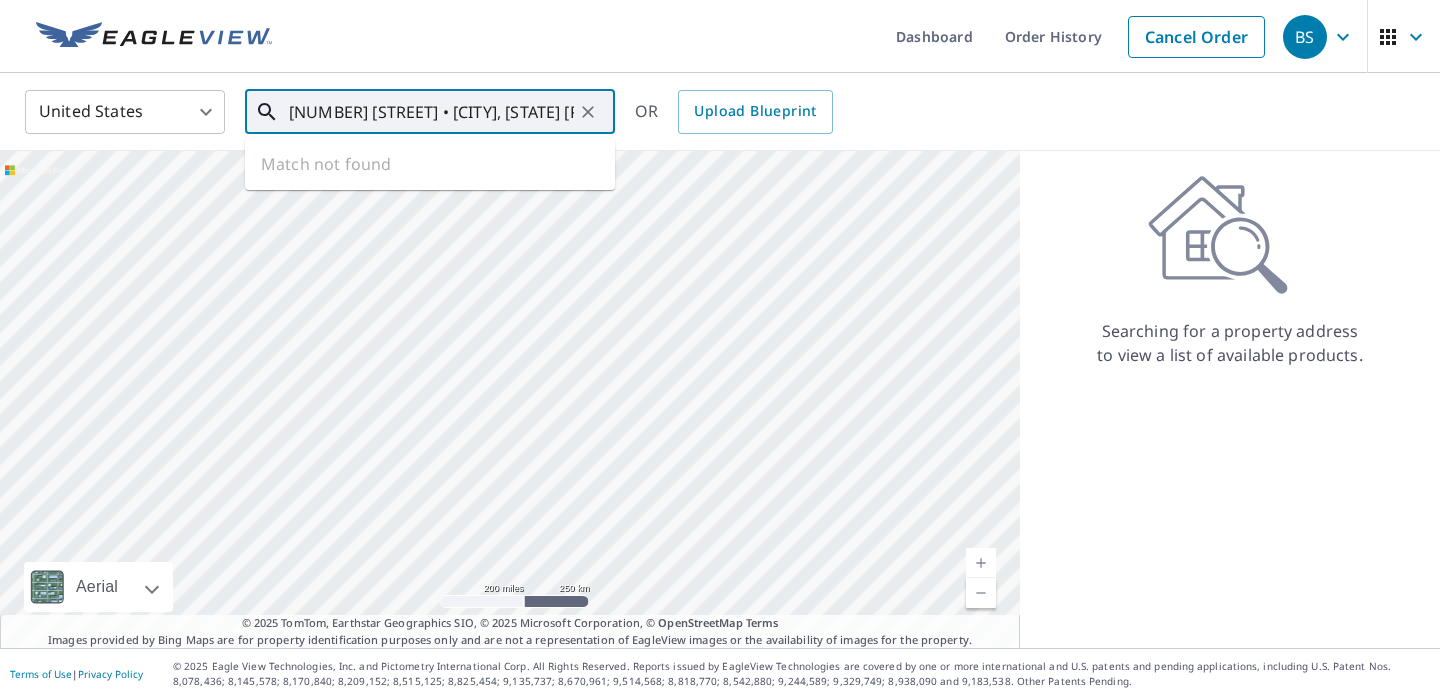 scroll, scrollTop: 0, scrollLeft: 108, axis: horizontal 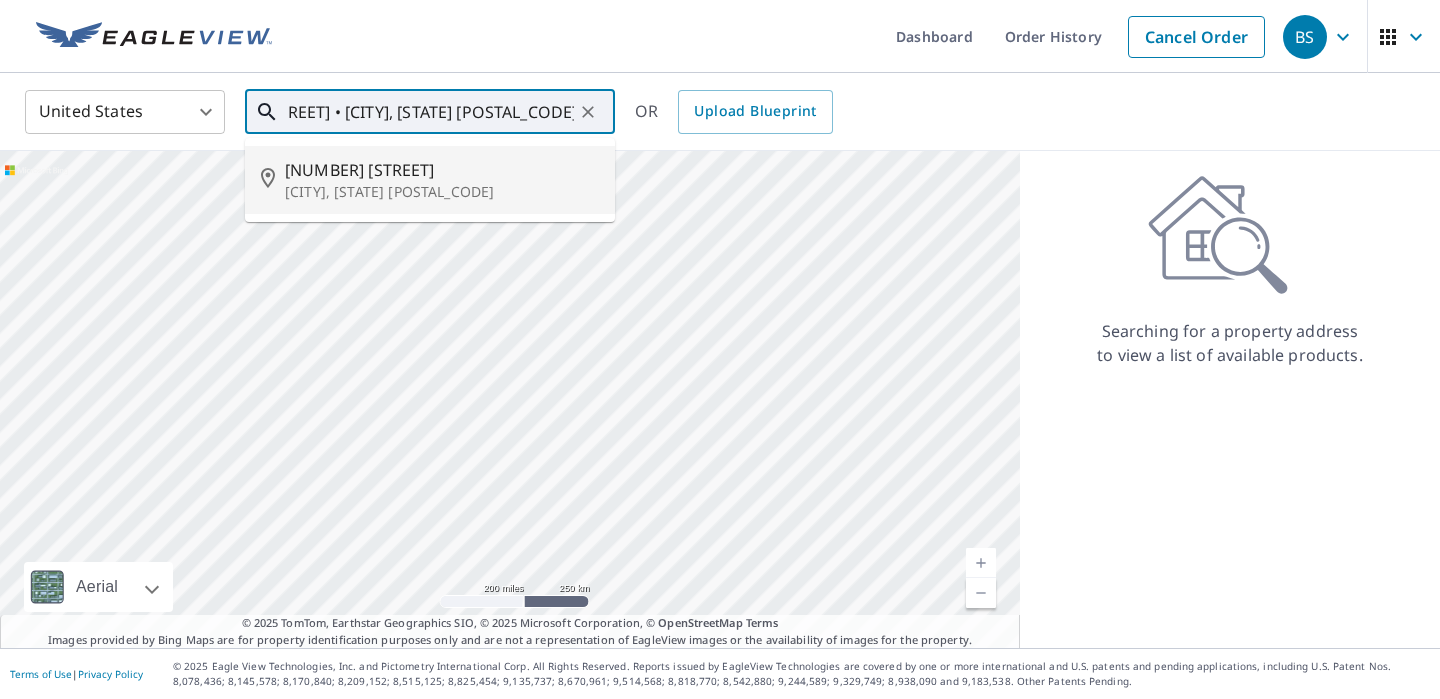 click on "245 Concord Exchange N" at bounding box center [442, 170] 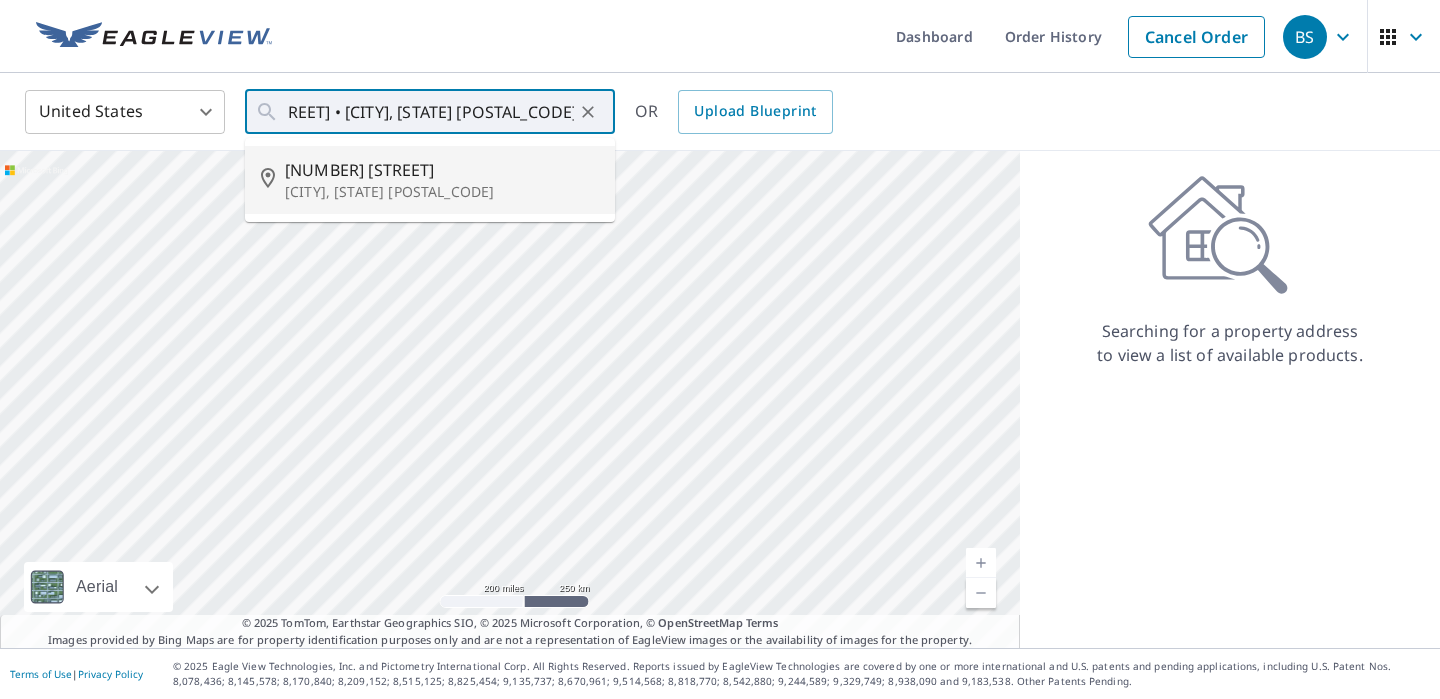type on "245 Concord Exchange N South Saint Paul, MN 55075" 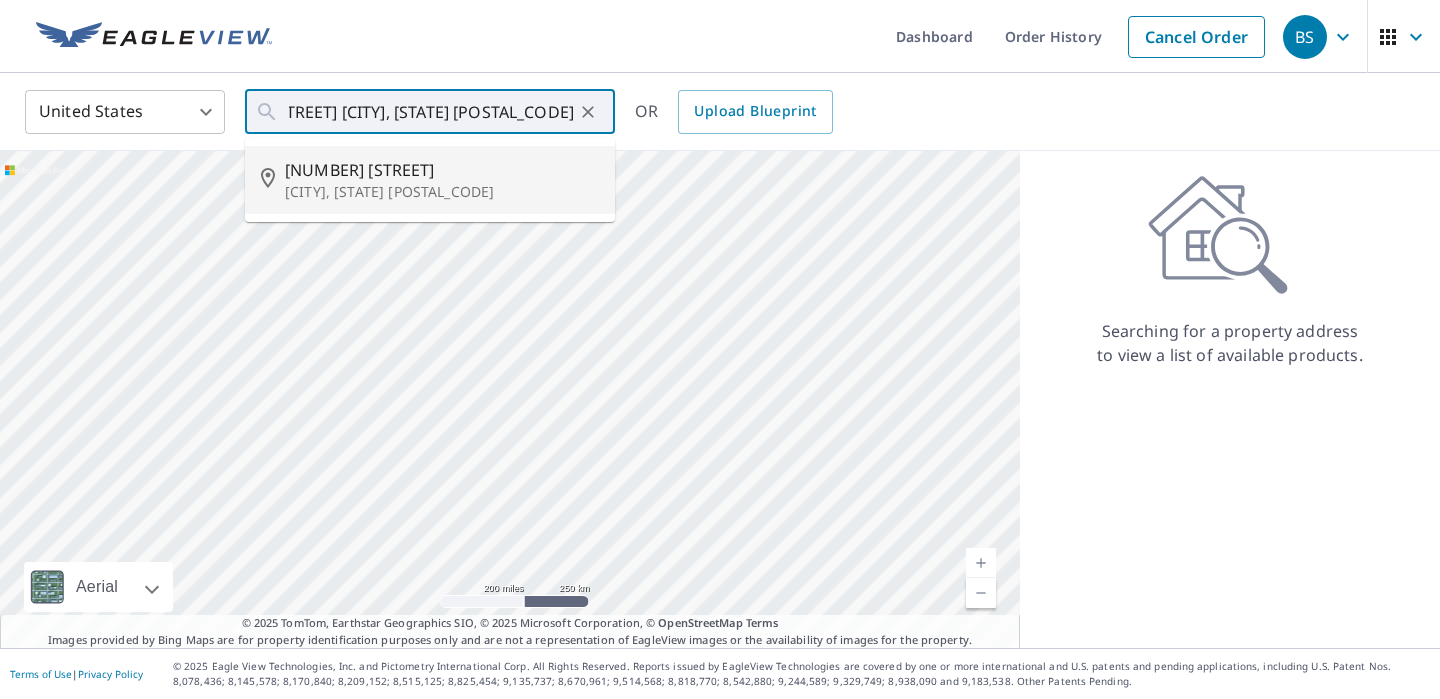 scroll, scrollTop: 0, scrollLeft: 0, axis: both 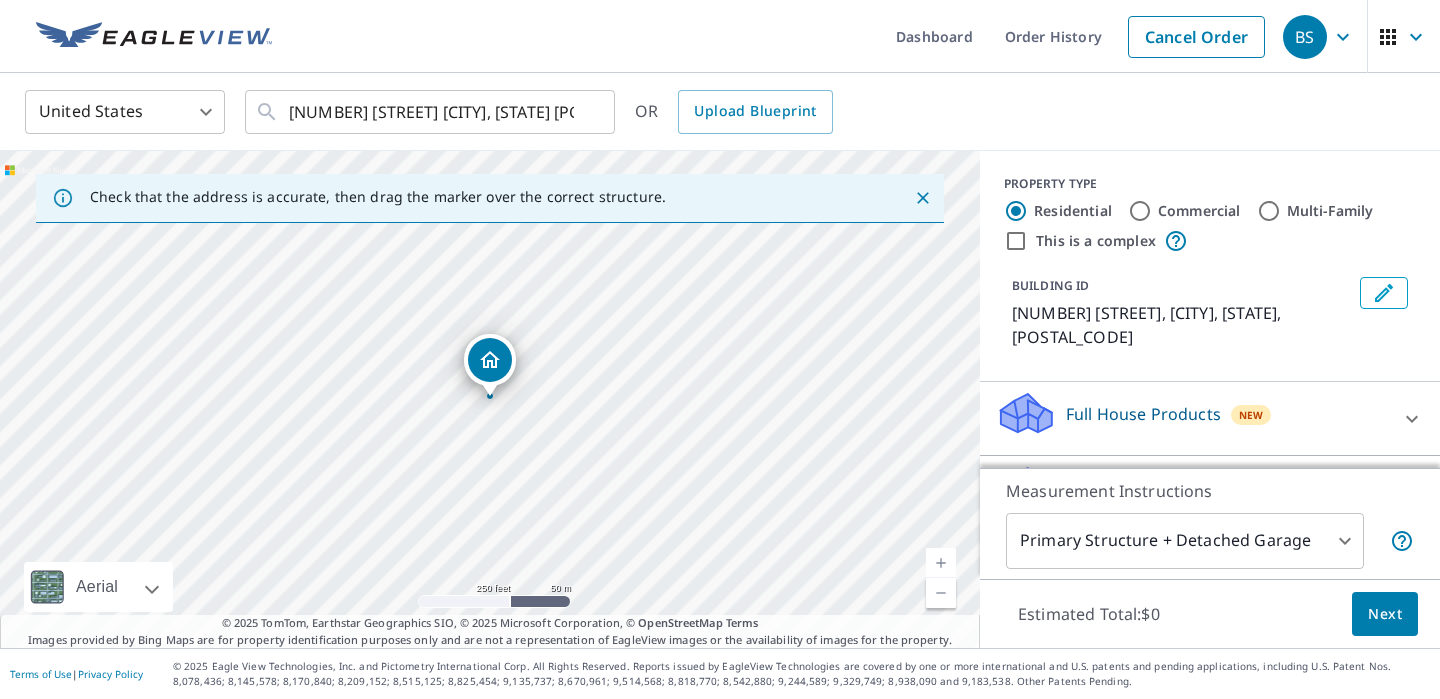 click on "Commercial" at bounding box center [1140, 211] 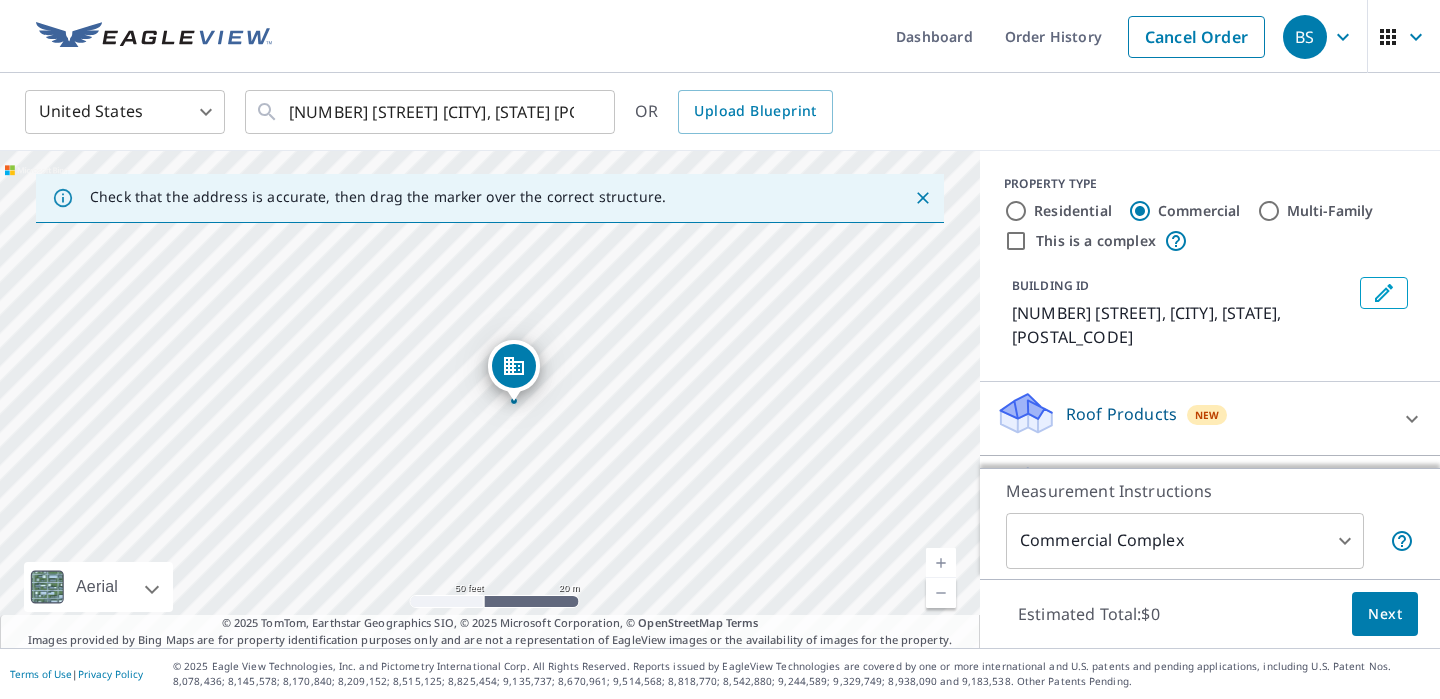 drag, startPoint x: 418, startPoint y: 339, endPoint x: 421, endPoint y: 438, distance: 99.04544 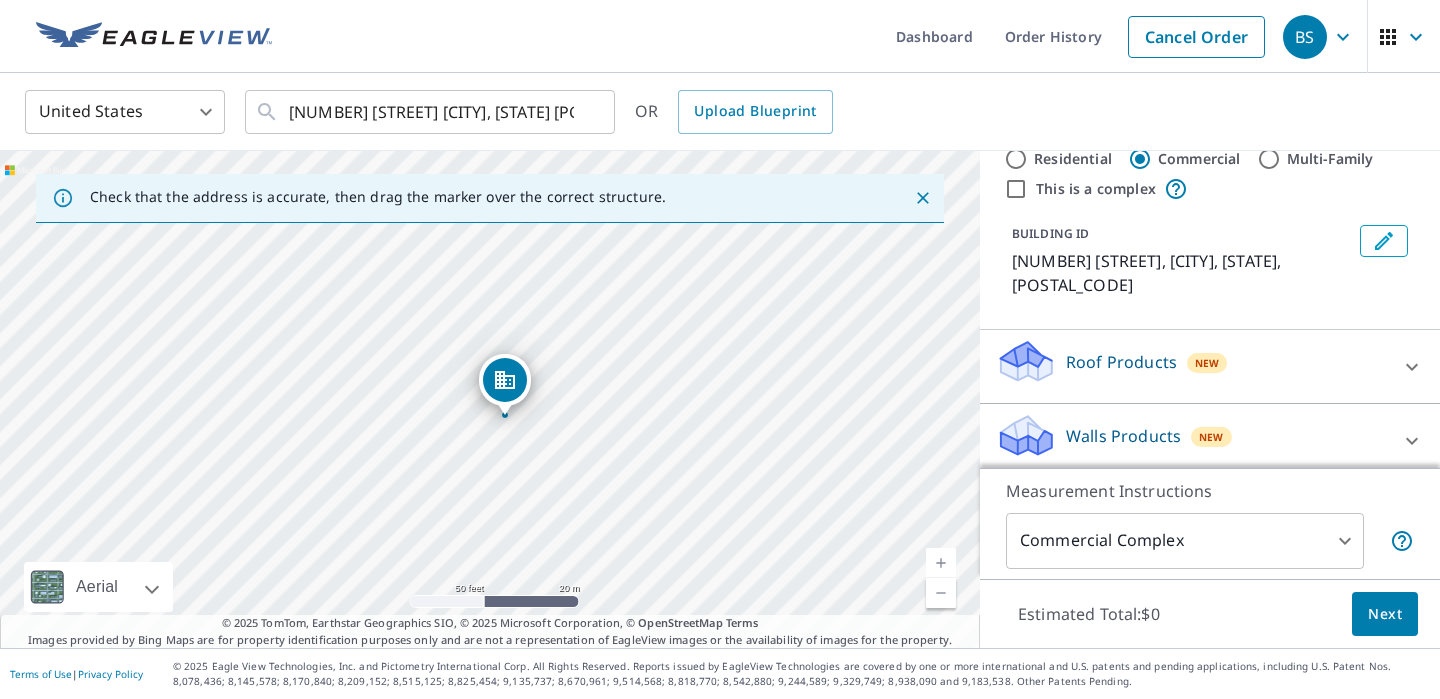 scroll, scrollTop: 62, scrollLeft: 0, axis: vertical 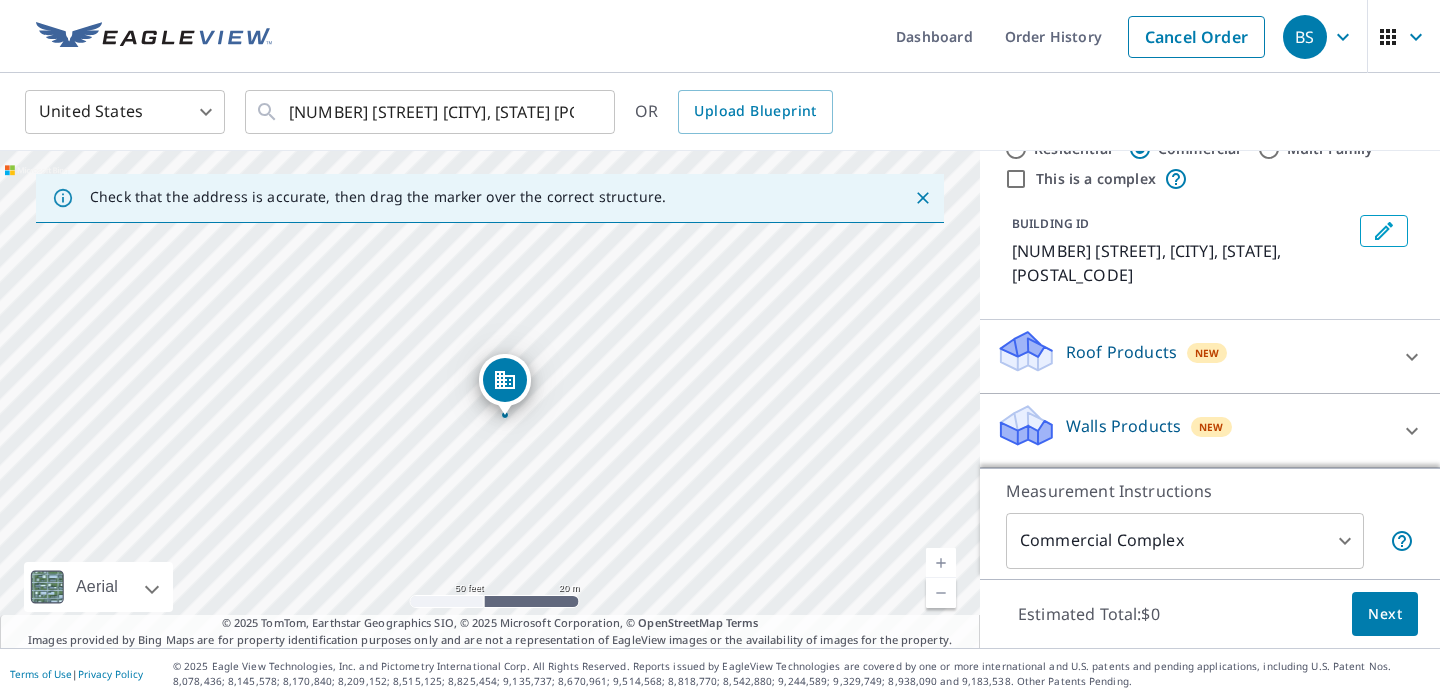 click 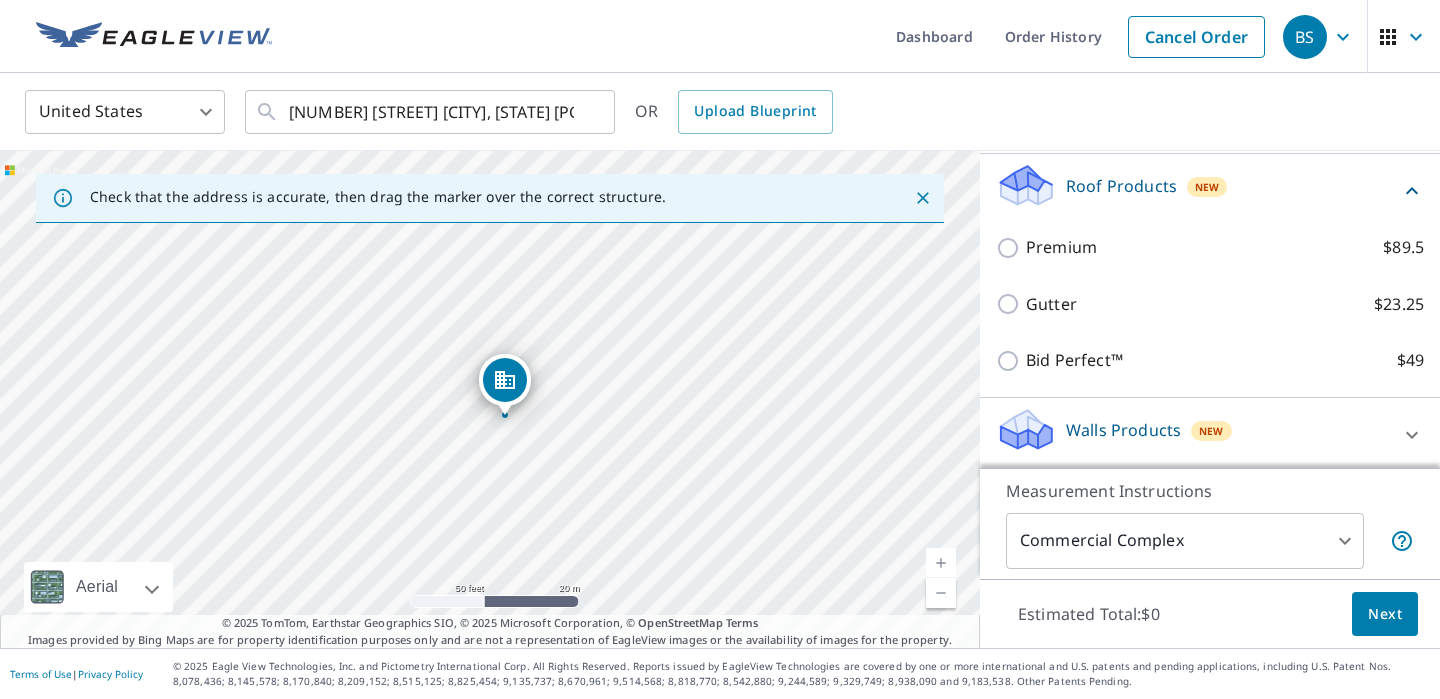scroll, scrollTop: 234, scrollLeft: 0, axis: vertical 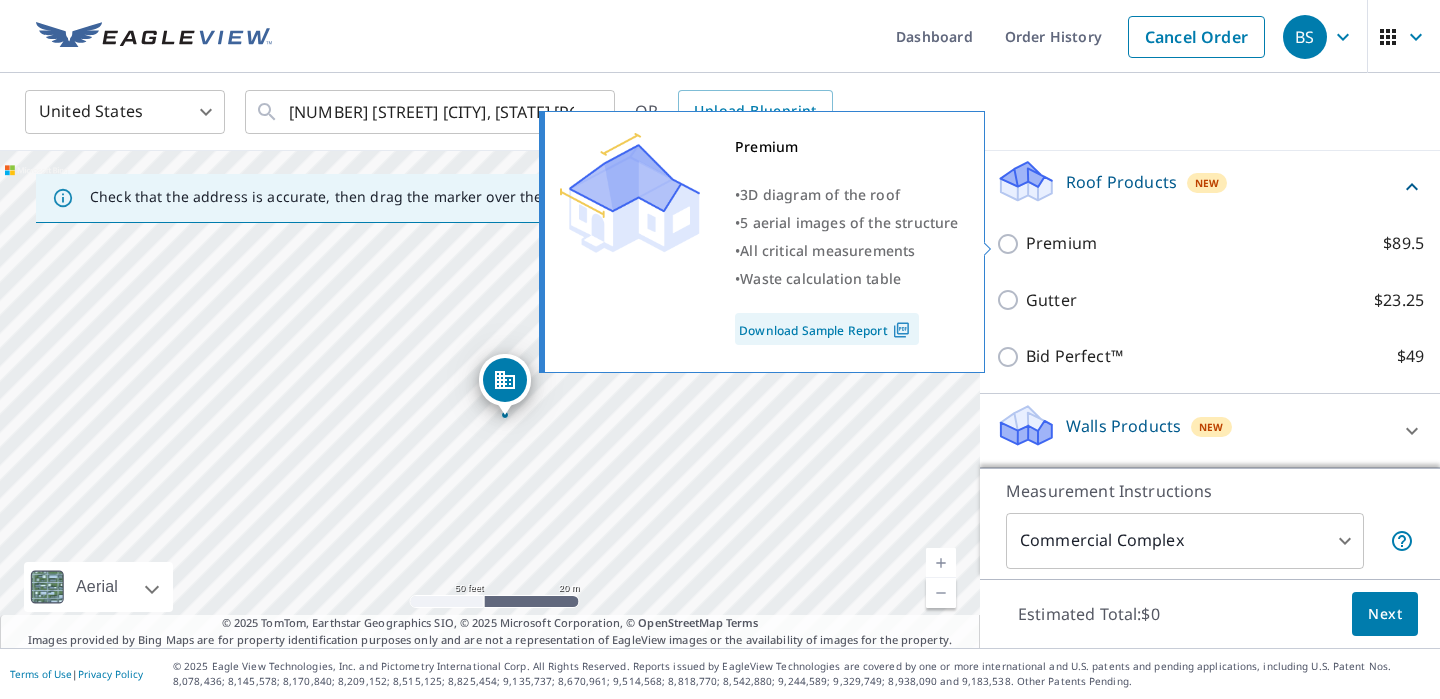 click on "Premium $89.5" at bounding box center (1011, 244) 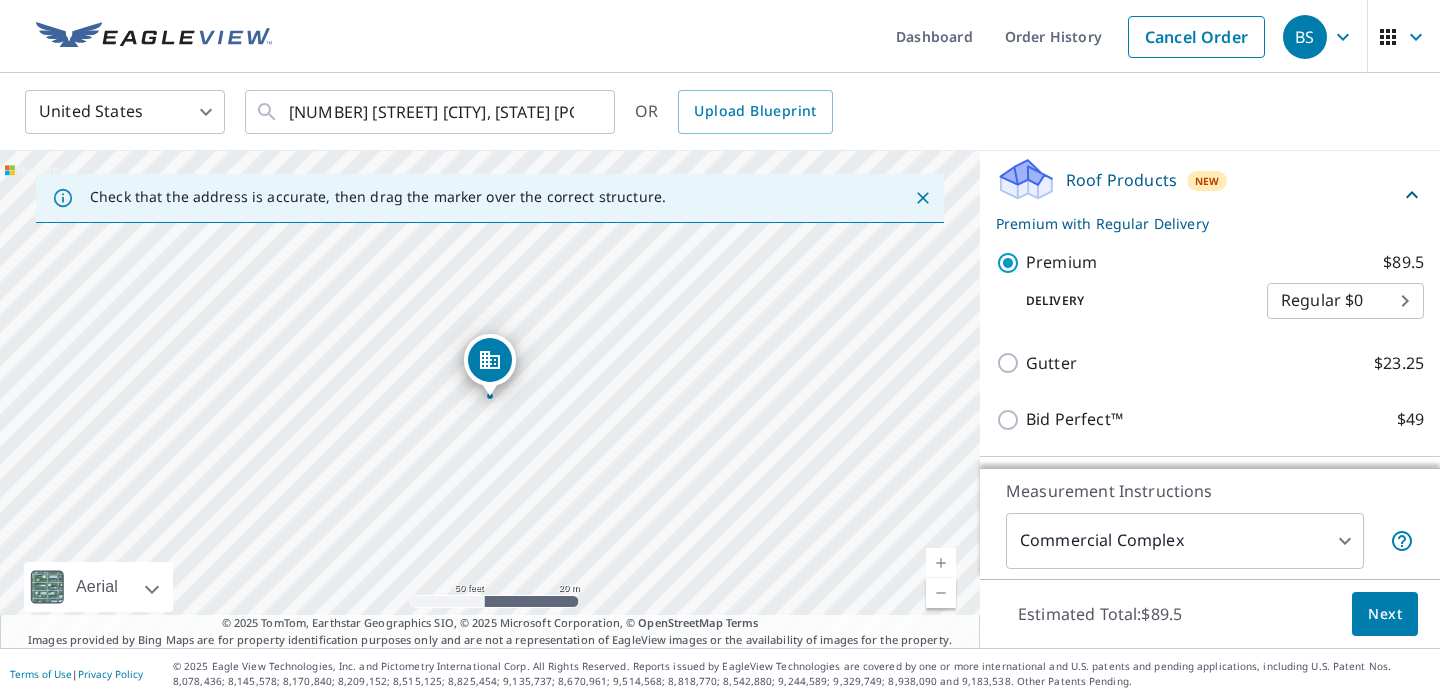 scroll, scrollTop: 299, scrollLeft: 0, axis: vertical 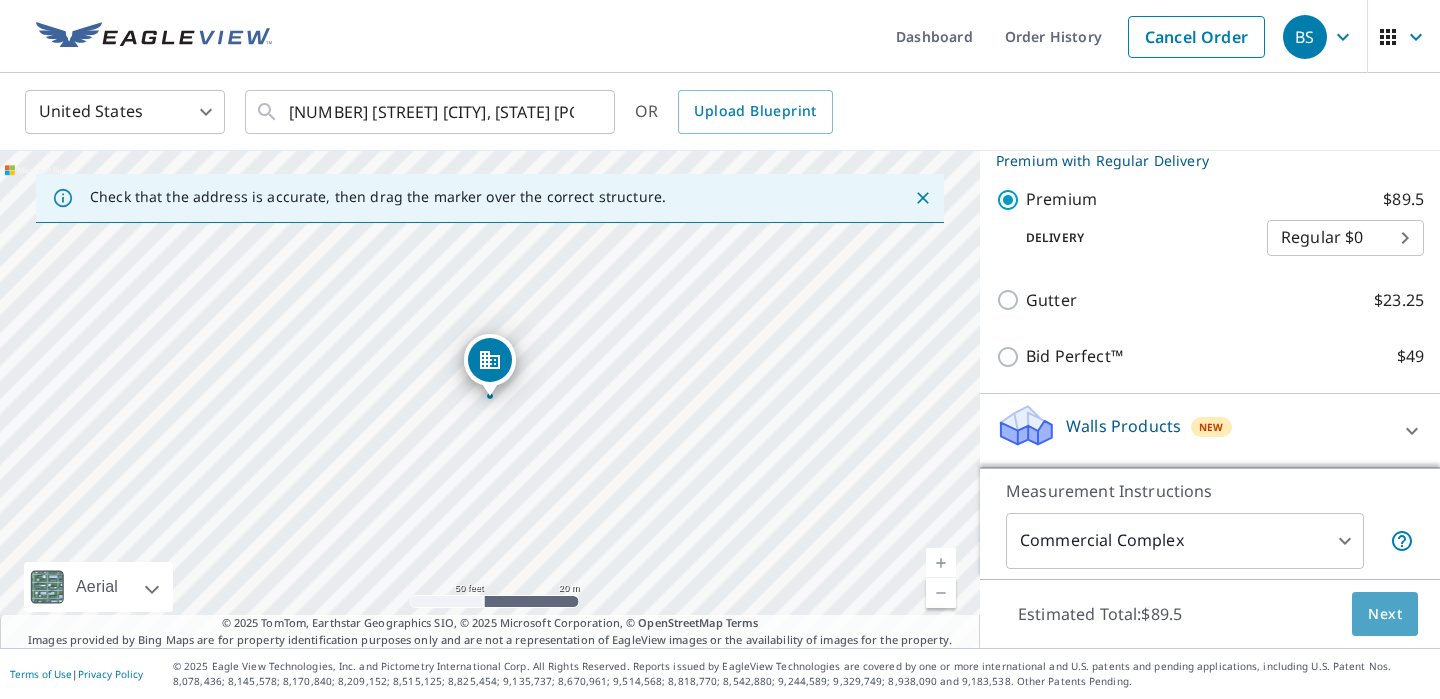 click on "Next" at bounding box center [1385, 614] 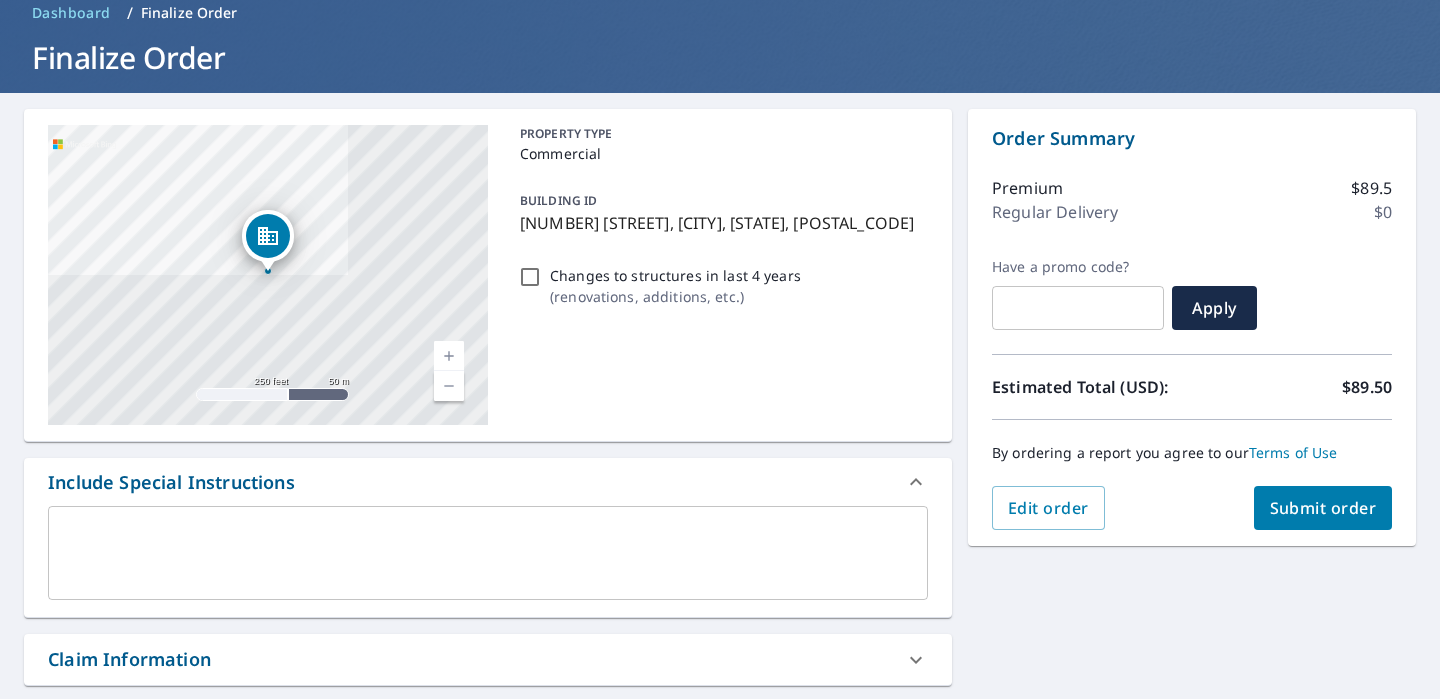 scroll, scrollTop: 31, scrollLeft: 0, axis: vertical 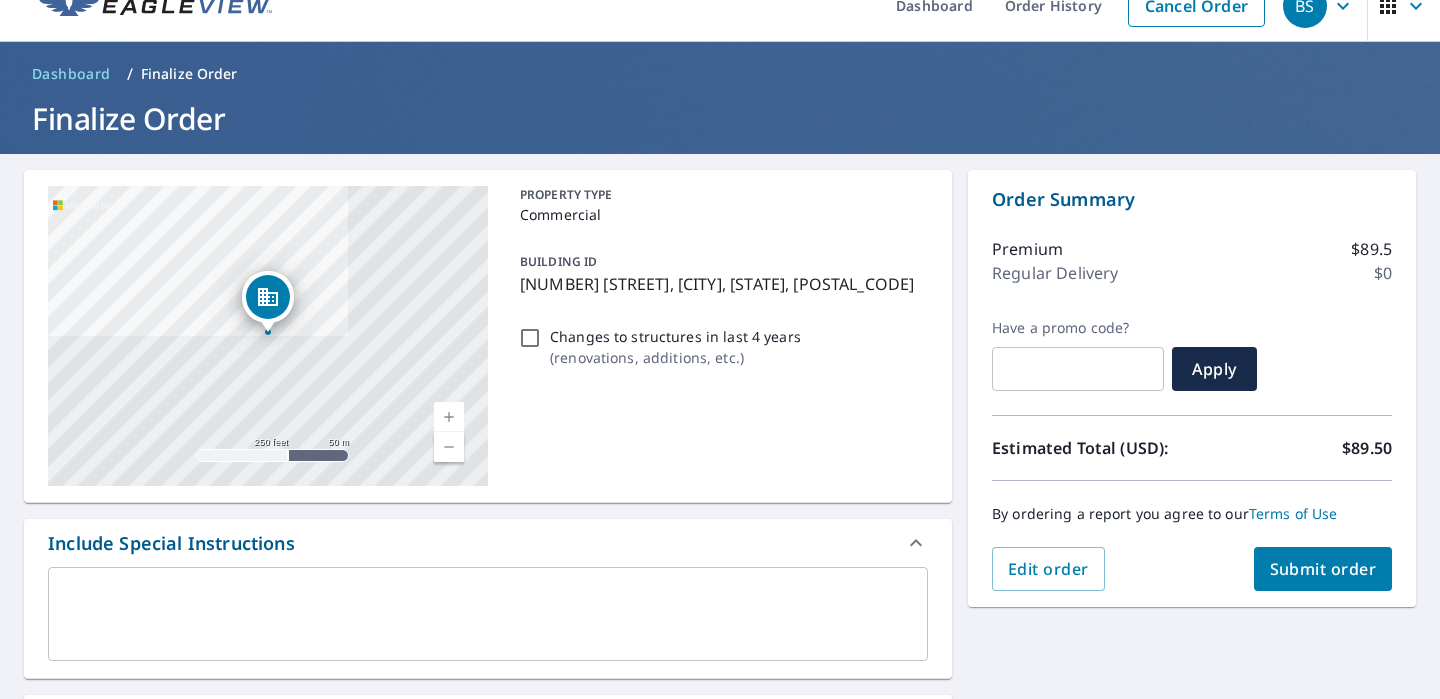 click on "Submit order" at bounding box center (1323, 569) 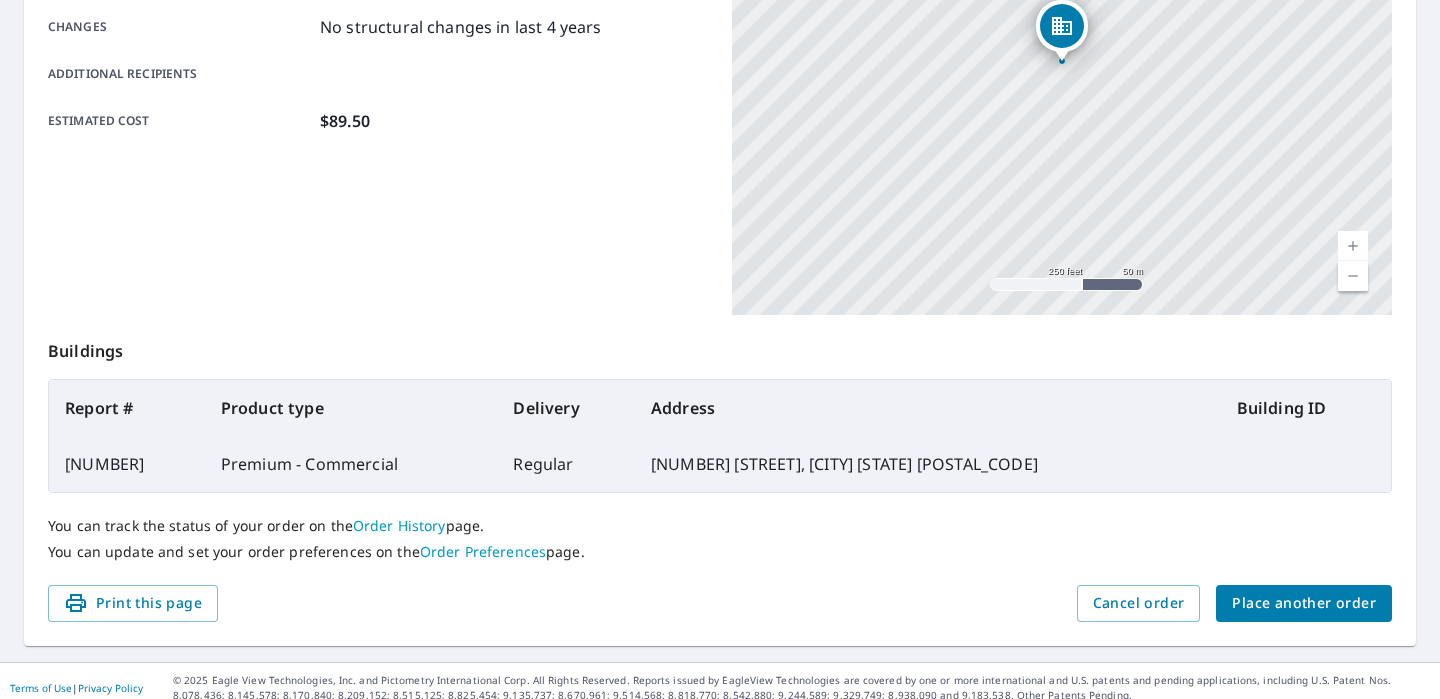 scroll, scrollTop: 477, scrollLeft: 0, axis: vertical 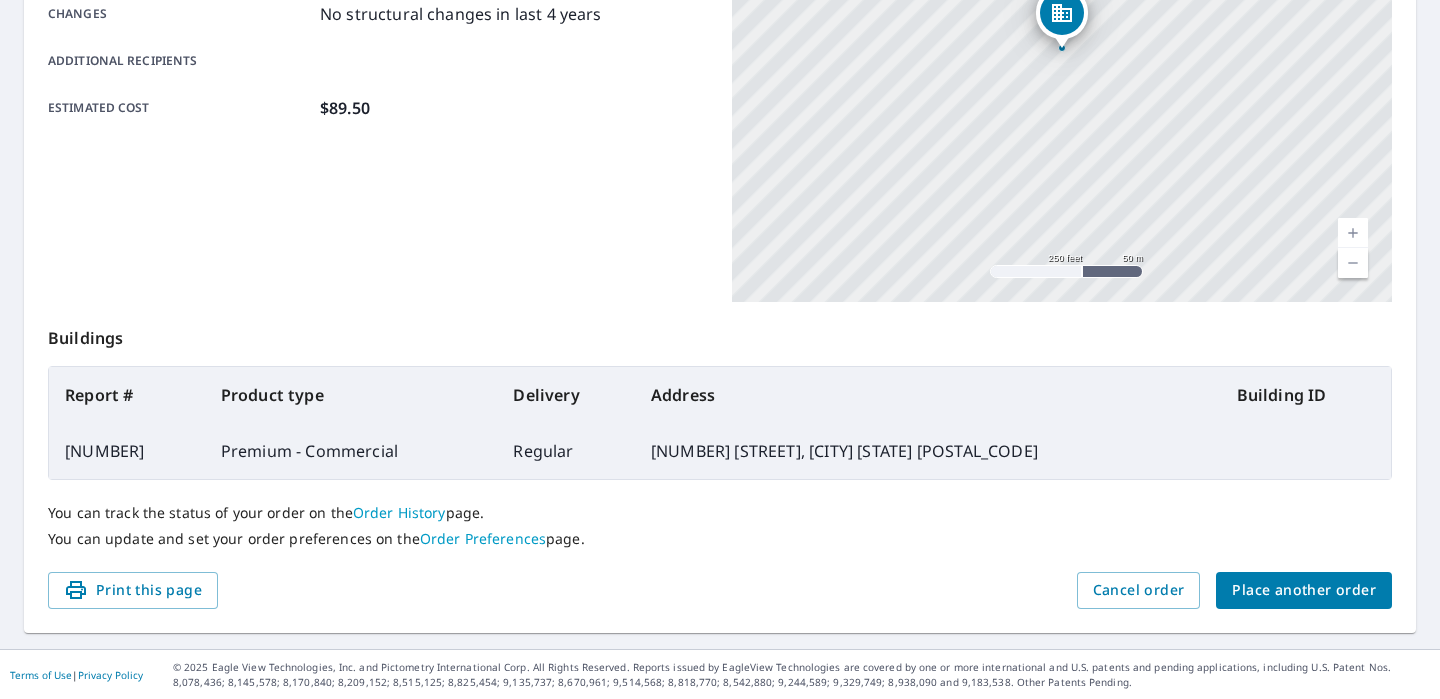 click on "Place another order" at bounding box center (1304, 590) 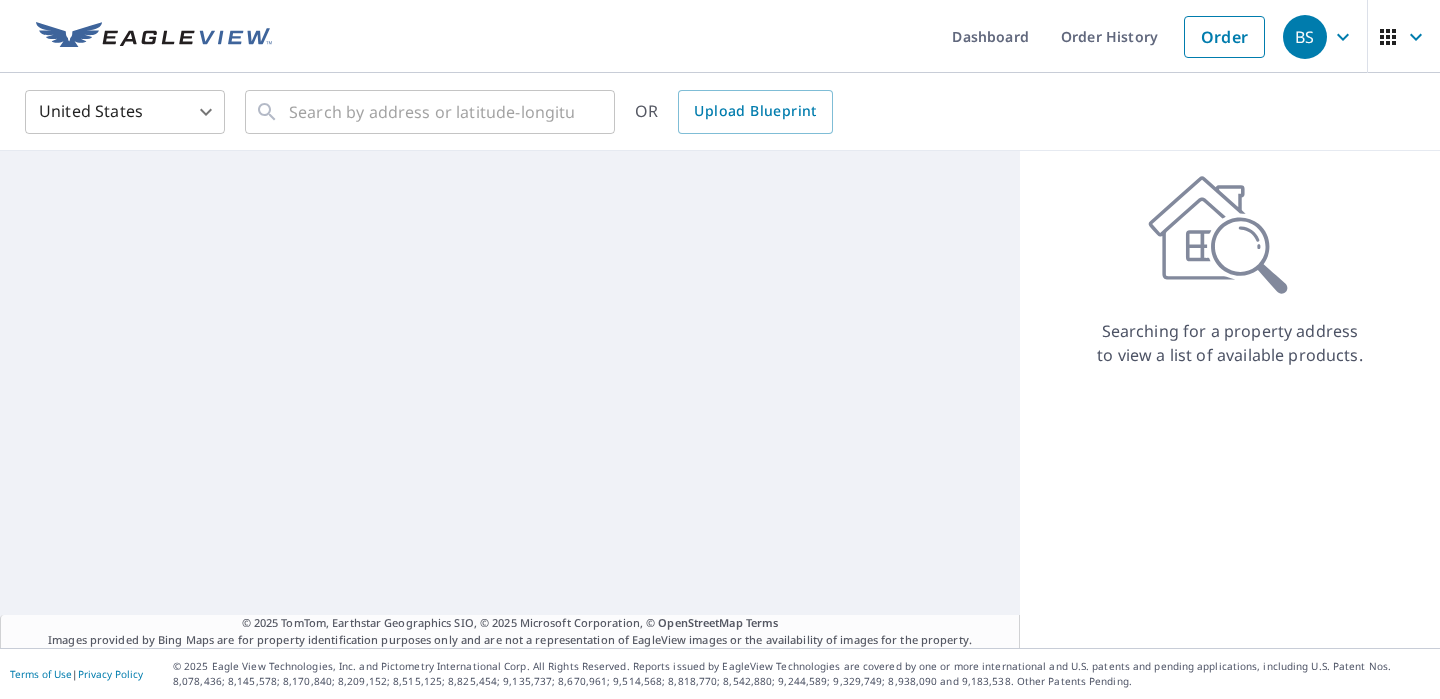 scroll, scrollTop: 0, scrollLeft: 0, axis: both 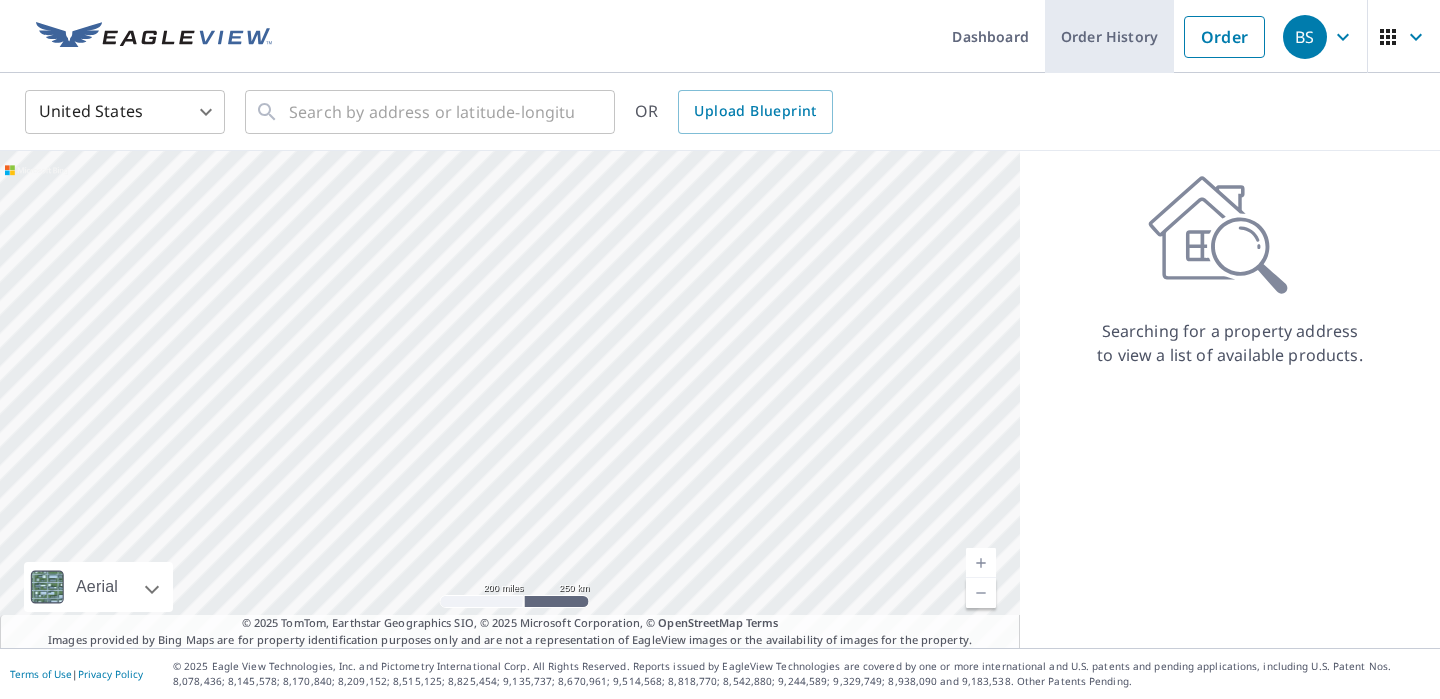 click on "Order History" at bounding box center (1109, 36) 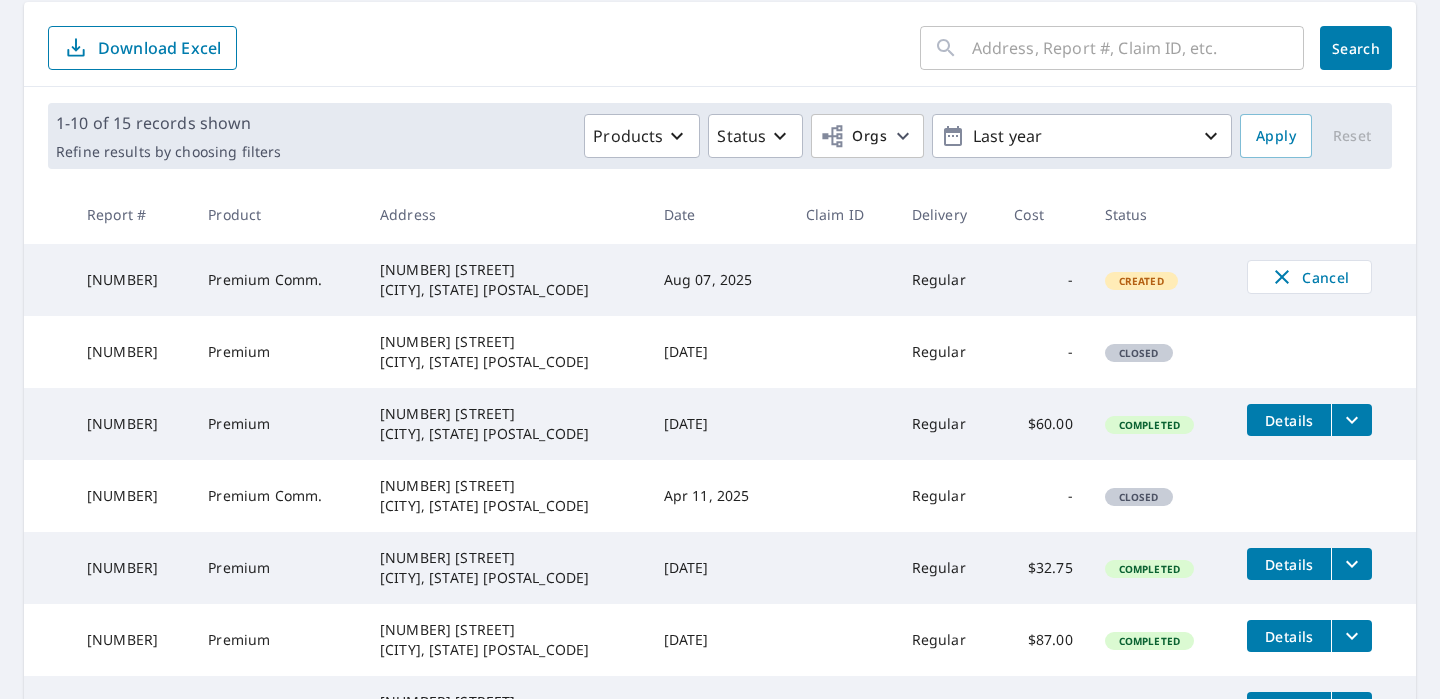 scroll, scrollTop: 217, scrollLeft: 0, axis: vertical 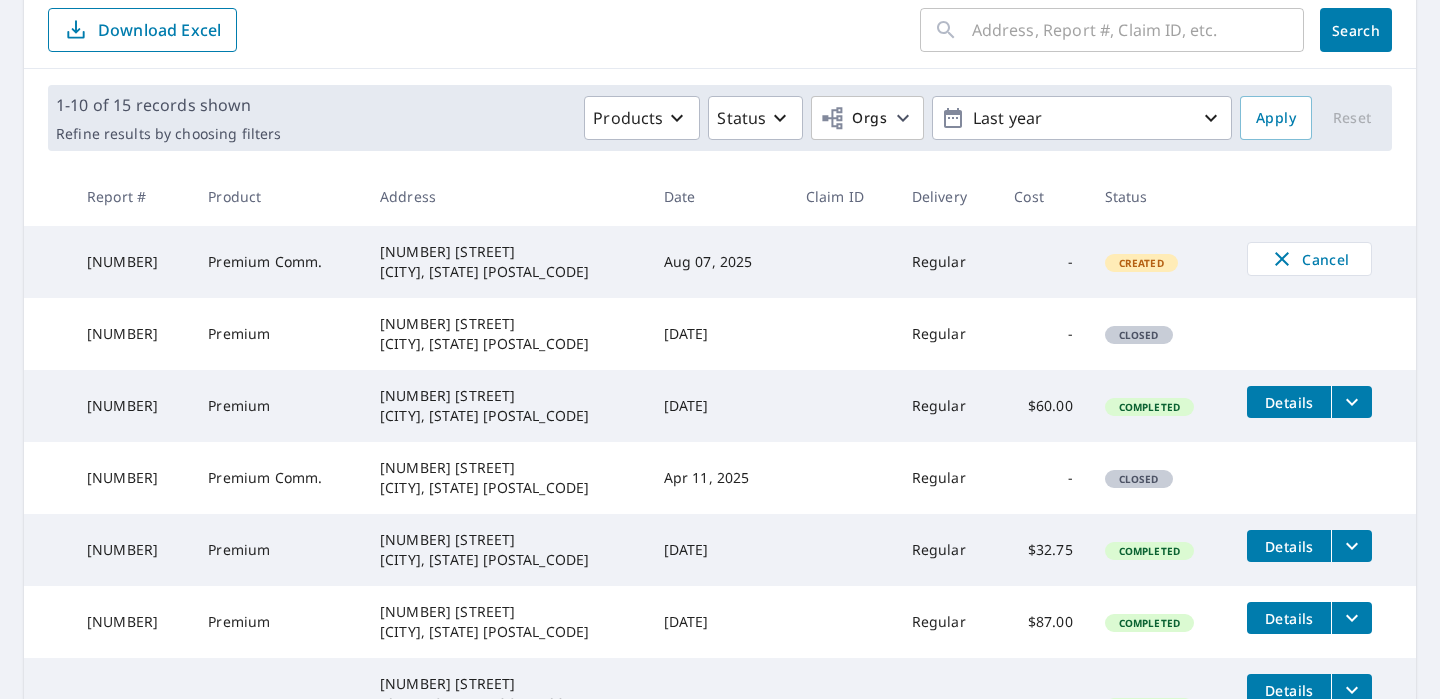 click on "66833906" at bounding box center (131, 262) 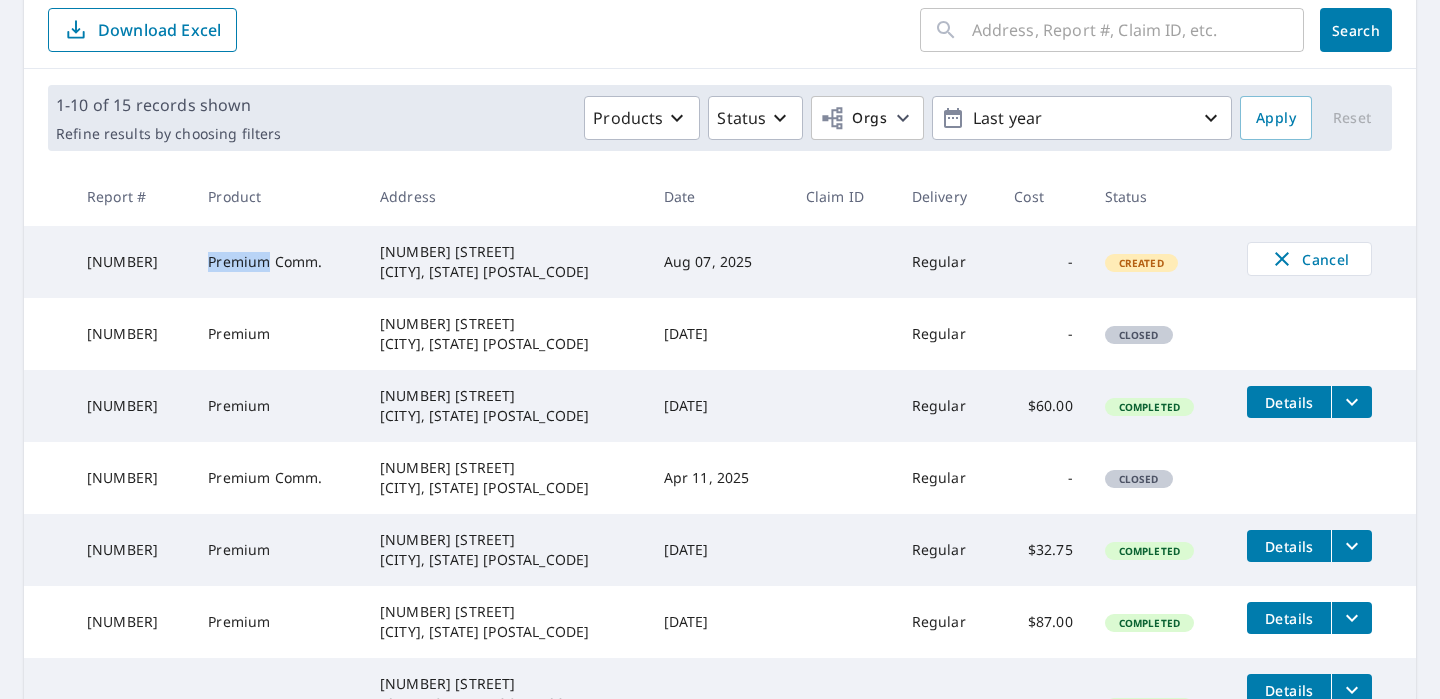 click on "Premium Comm." at bounding box center (278, 262) 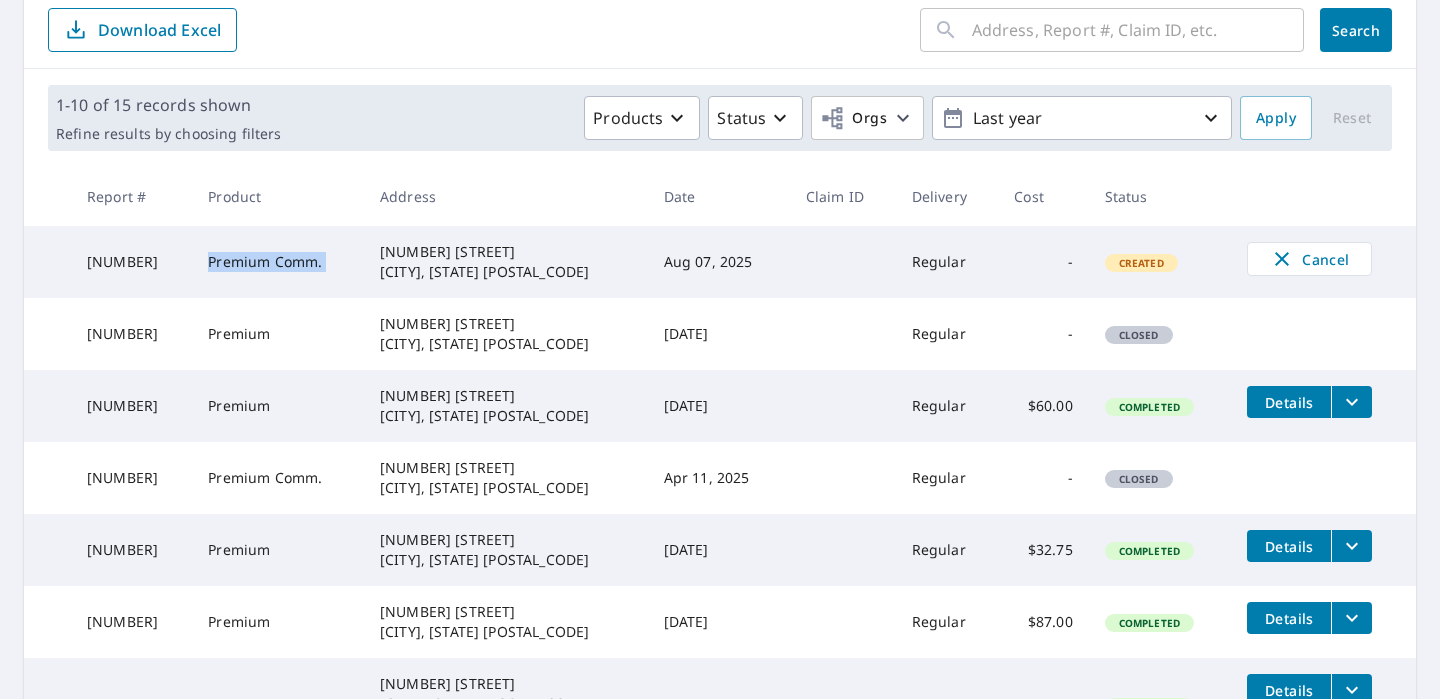 click on "Premium Comm." at bounding box center [278, 262] 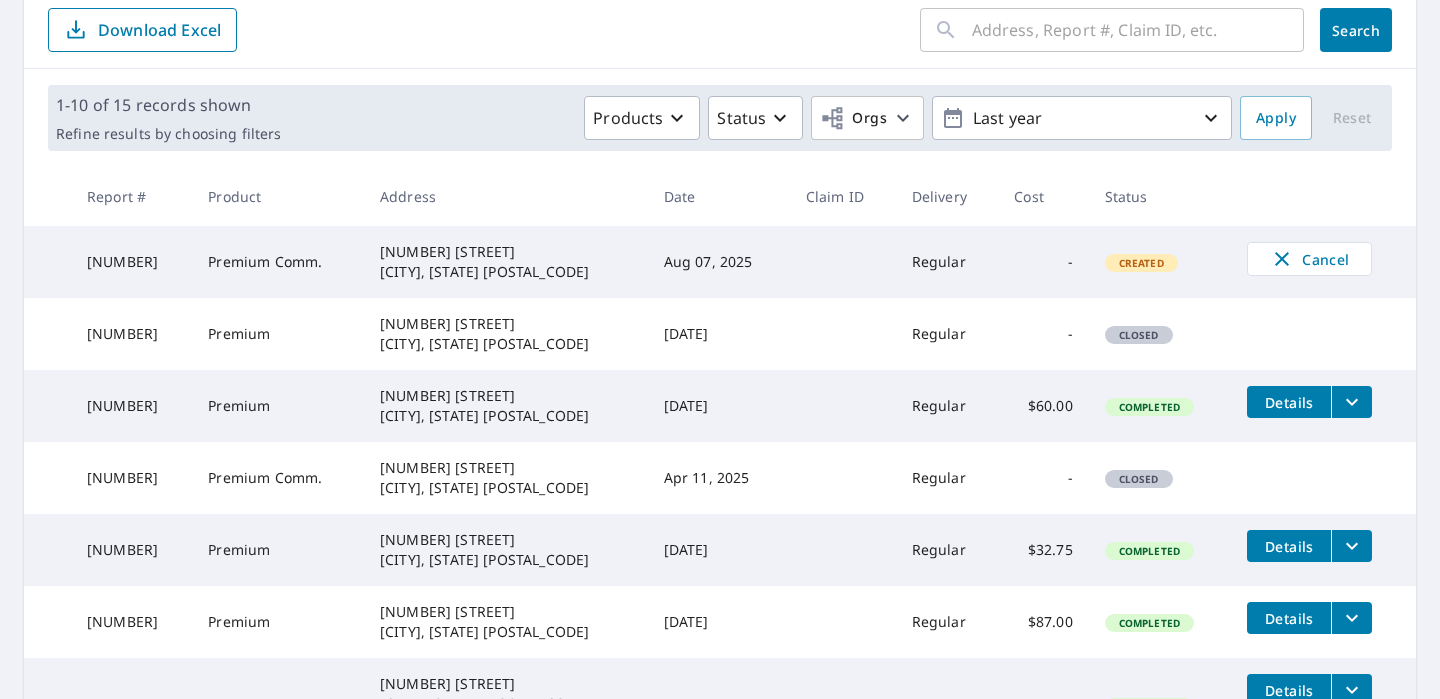 click on "66833906" at bounding box center [131, 262] 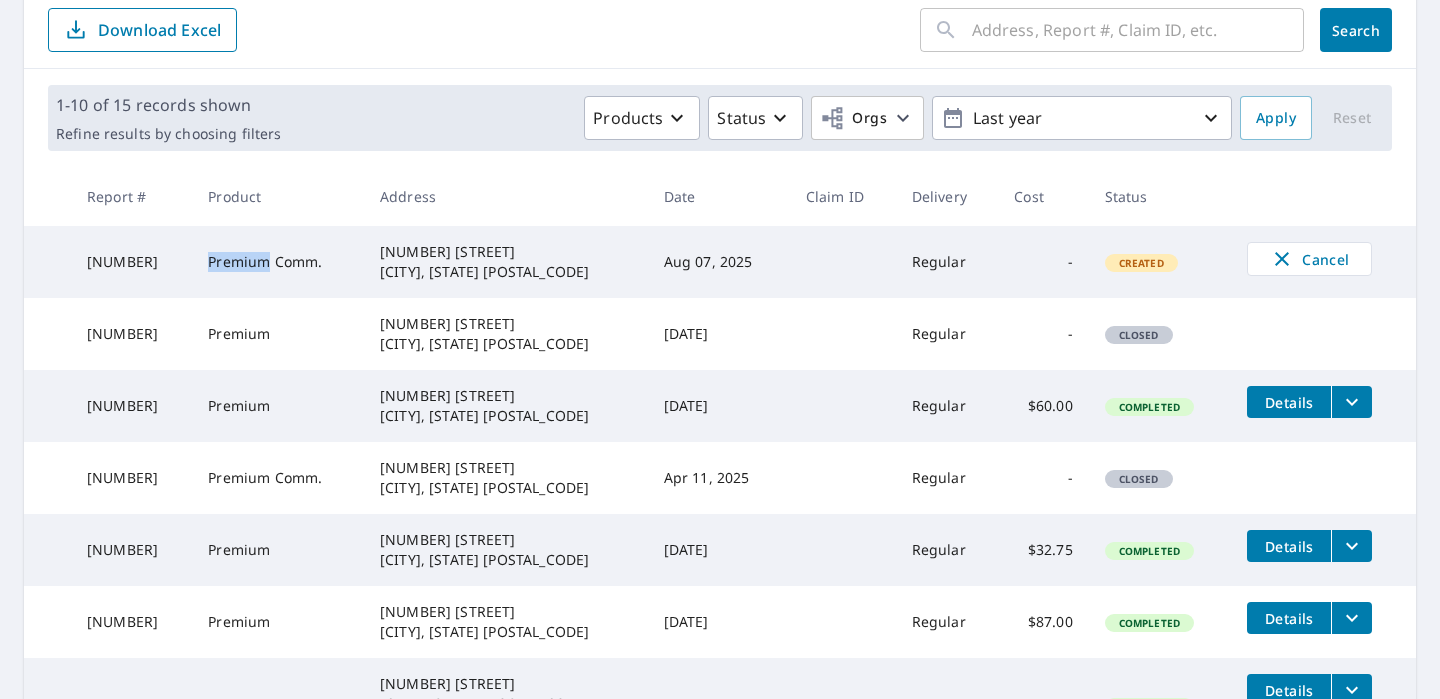 click on "Premium Comm." at bounding box center (278, 262) 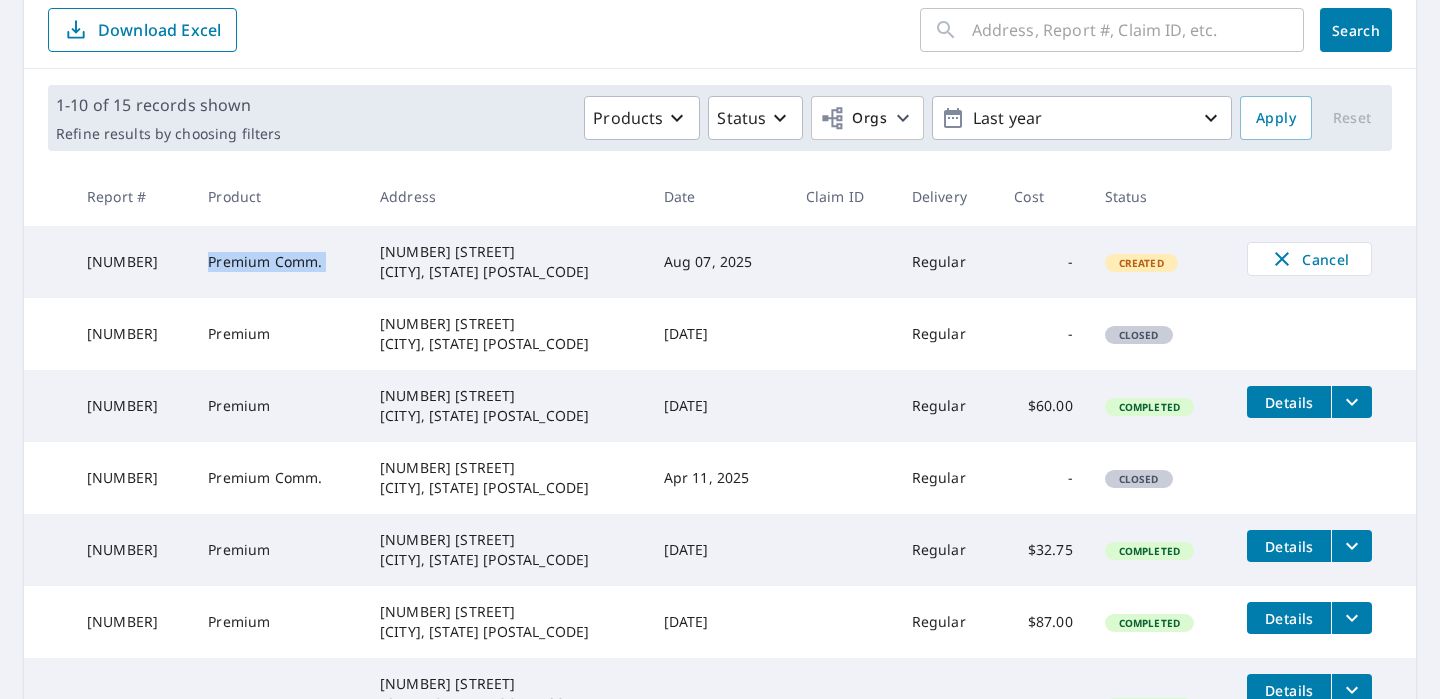 click on "Premium Comm." at bounding box center [278, 262] 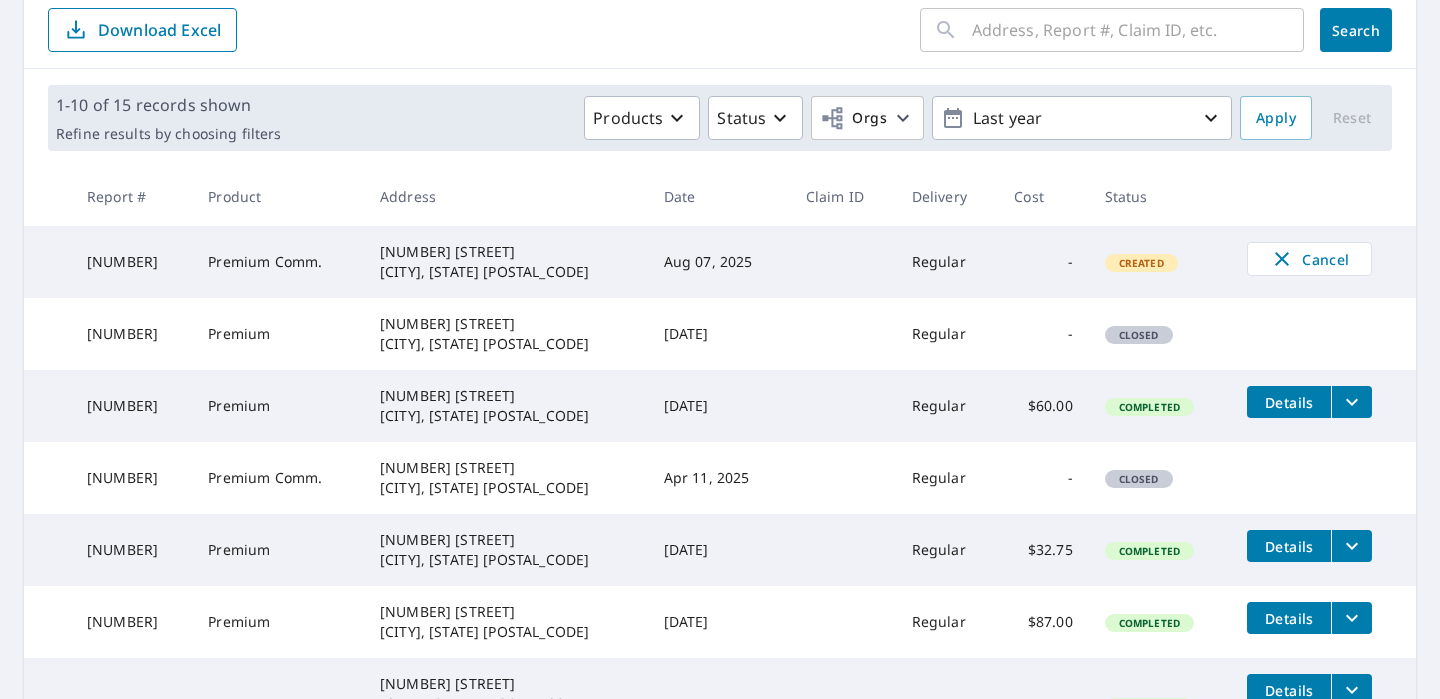 click on "Created" at bounding box center (1141, 263) 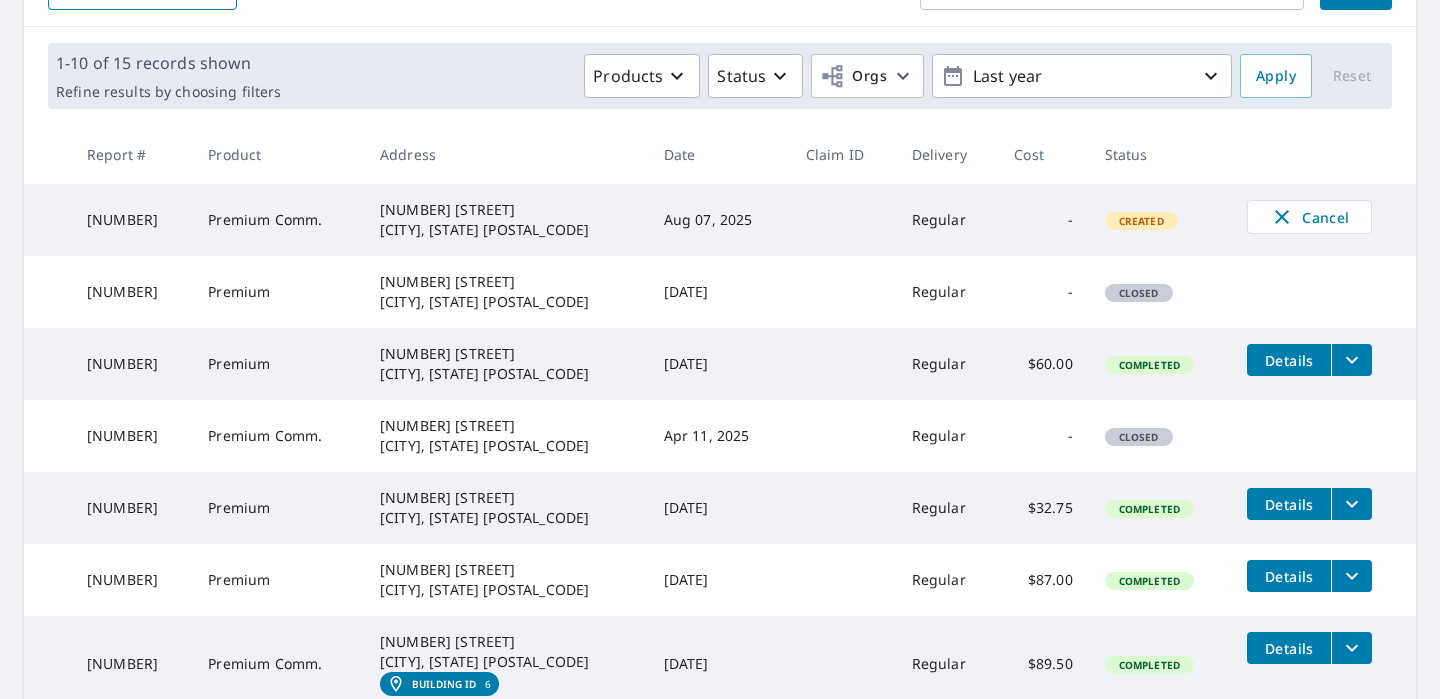scroll, scrollTop: 275, scrollLeft: 0, axis: vertical 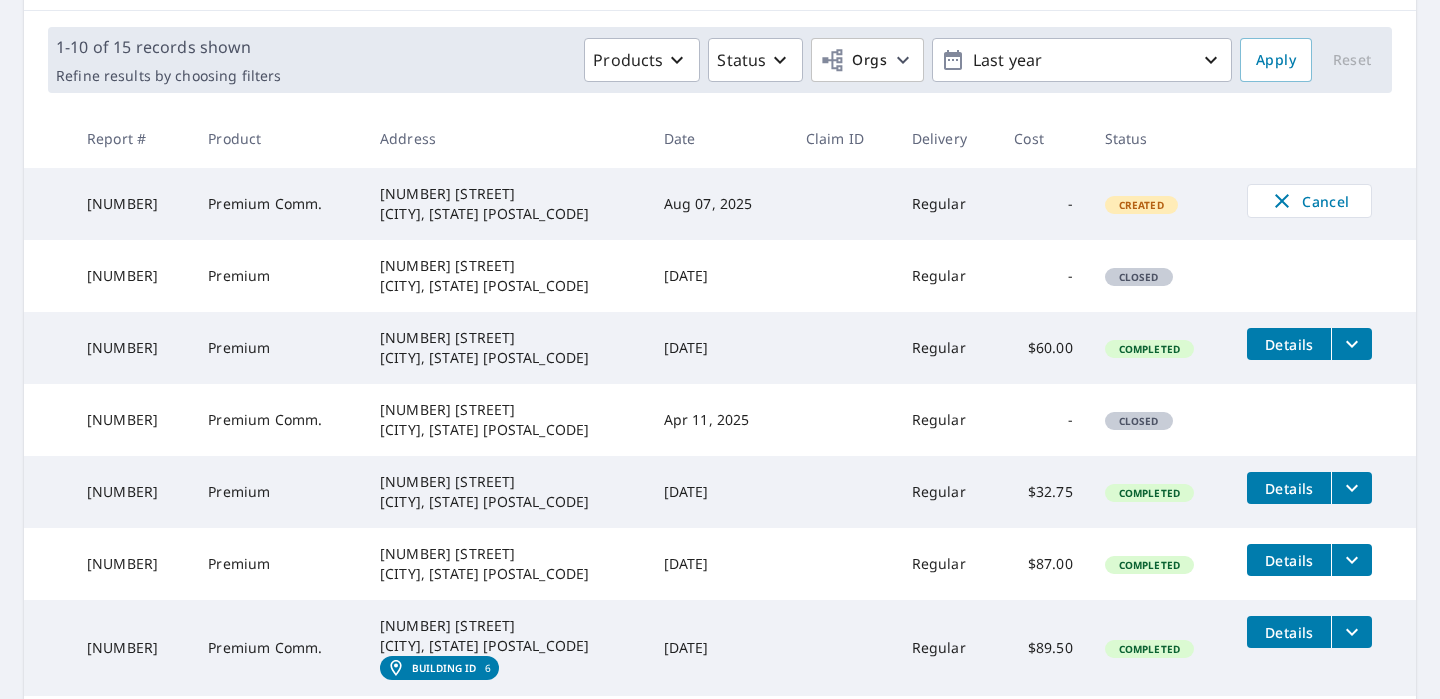 click on "Created" at bounding box center [1141, 205] 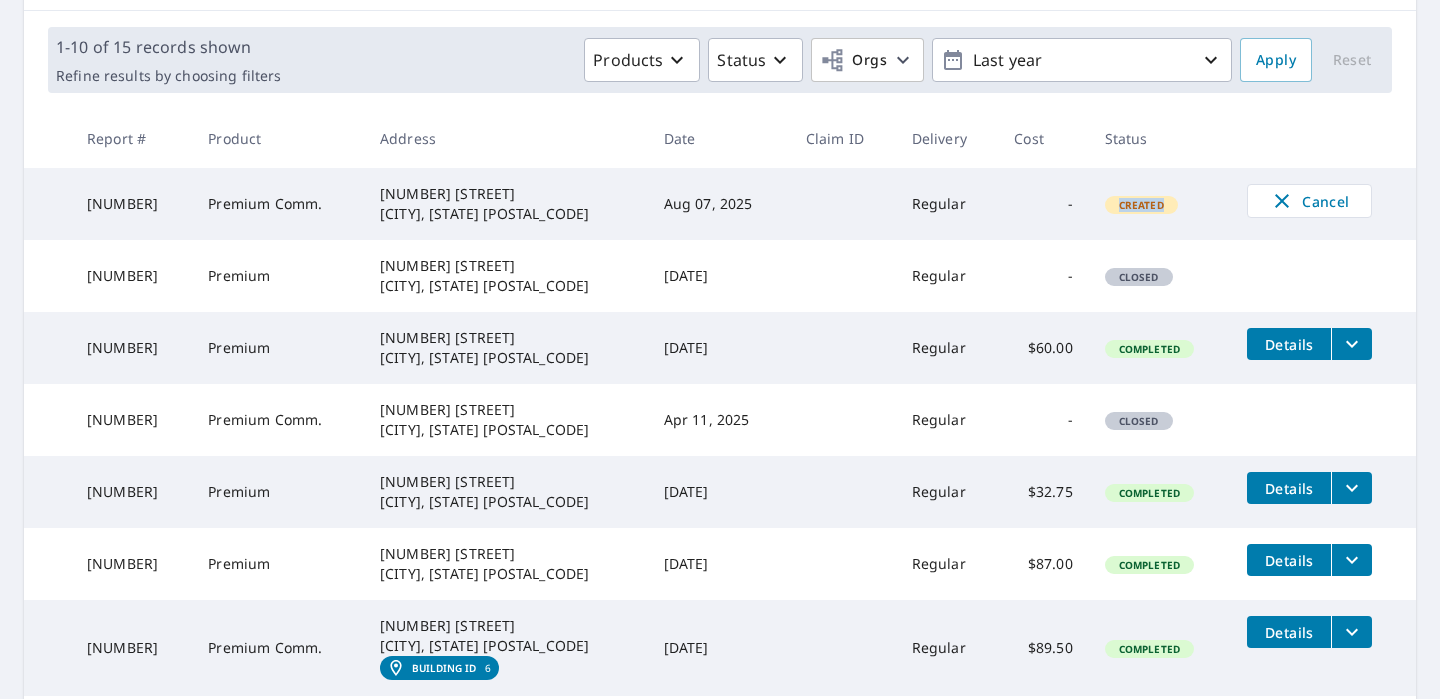 click on "Created" at bounding box center [1141, 205] 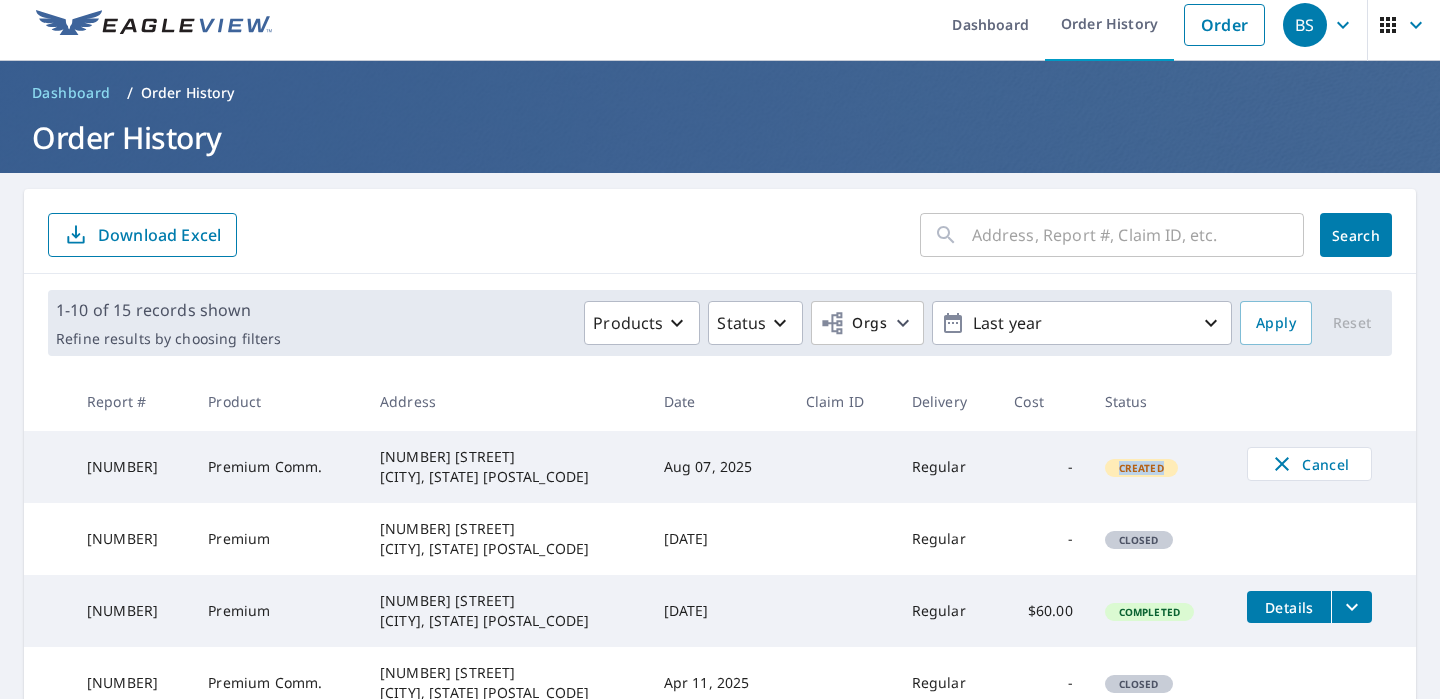 scroll, scrollTop: 0, scrollLeft: 0, axis: both 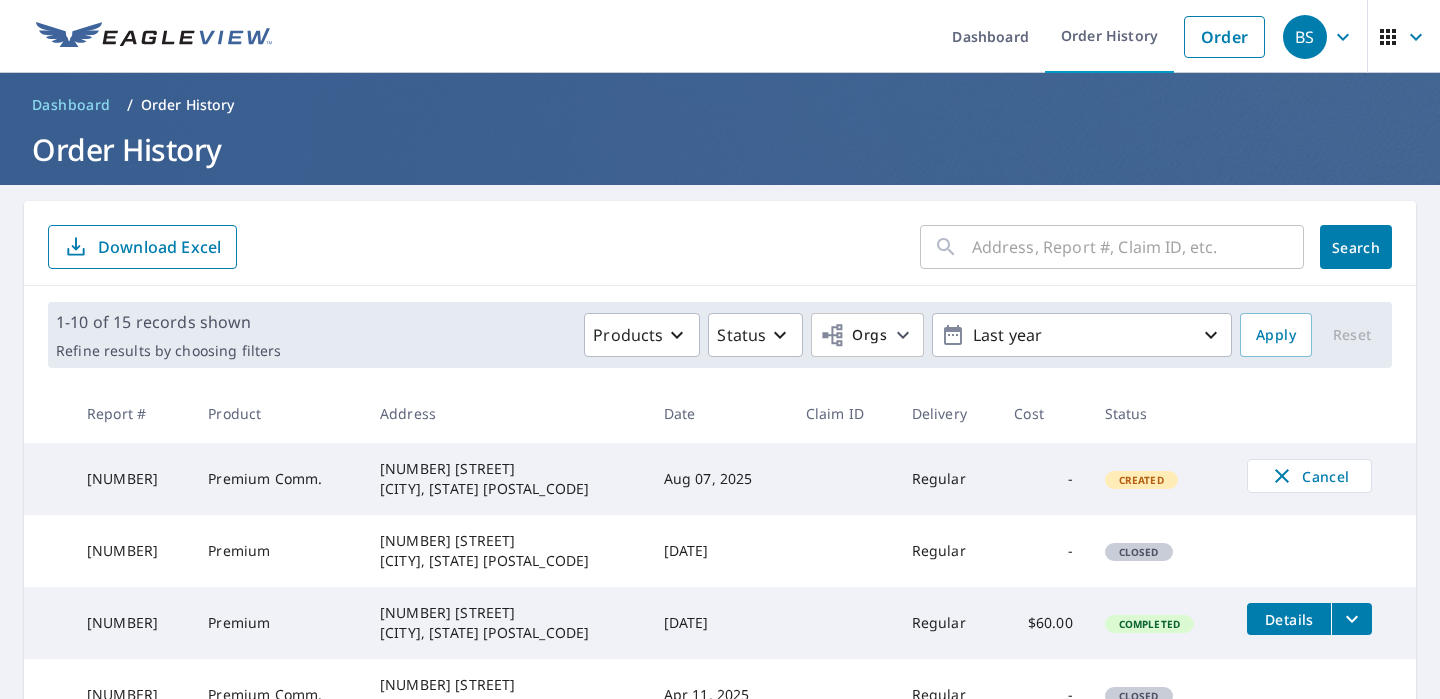click on "66833906" at bounding box center (131, 479) 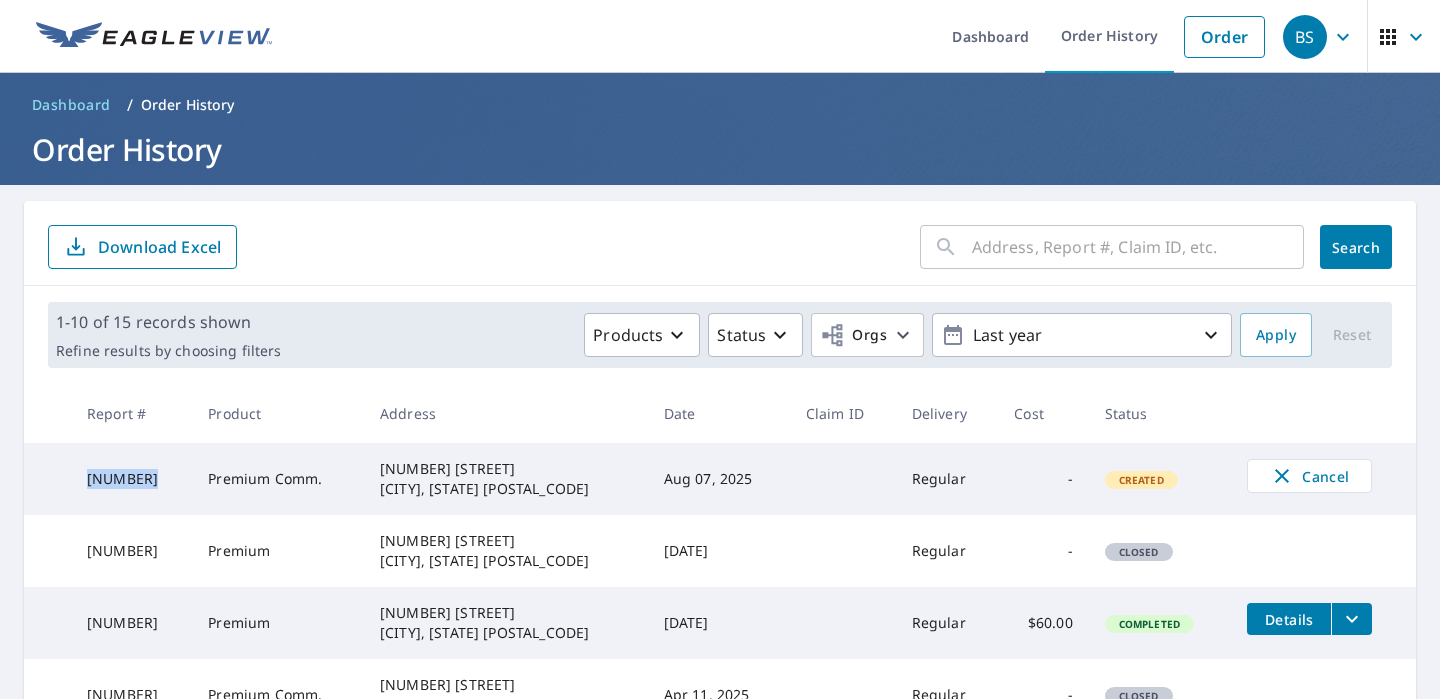 click on "66833906" at bounding box center [131, 479] 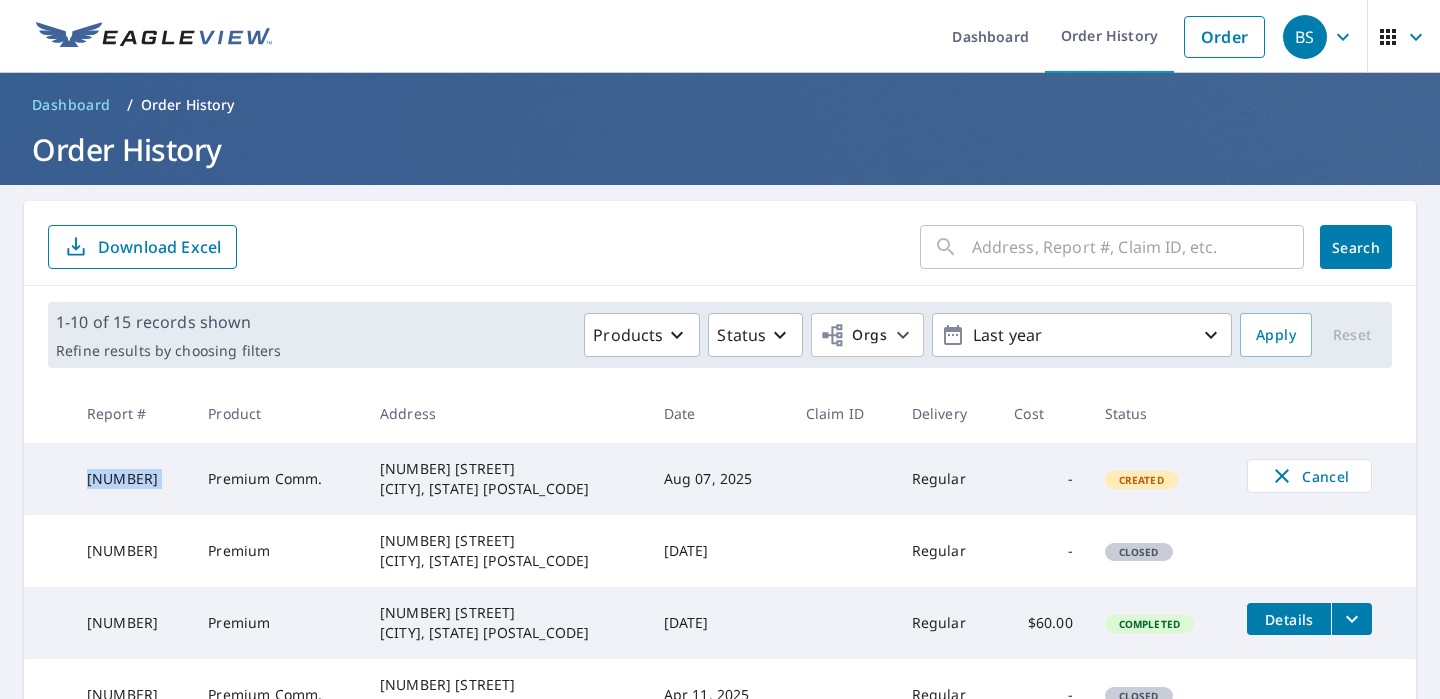 click on "66833906" at bounding box center (131, 479) 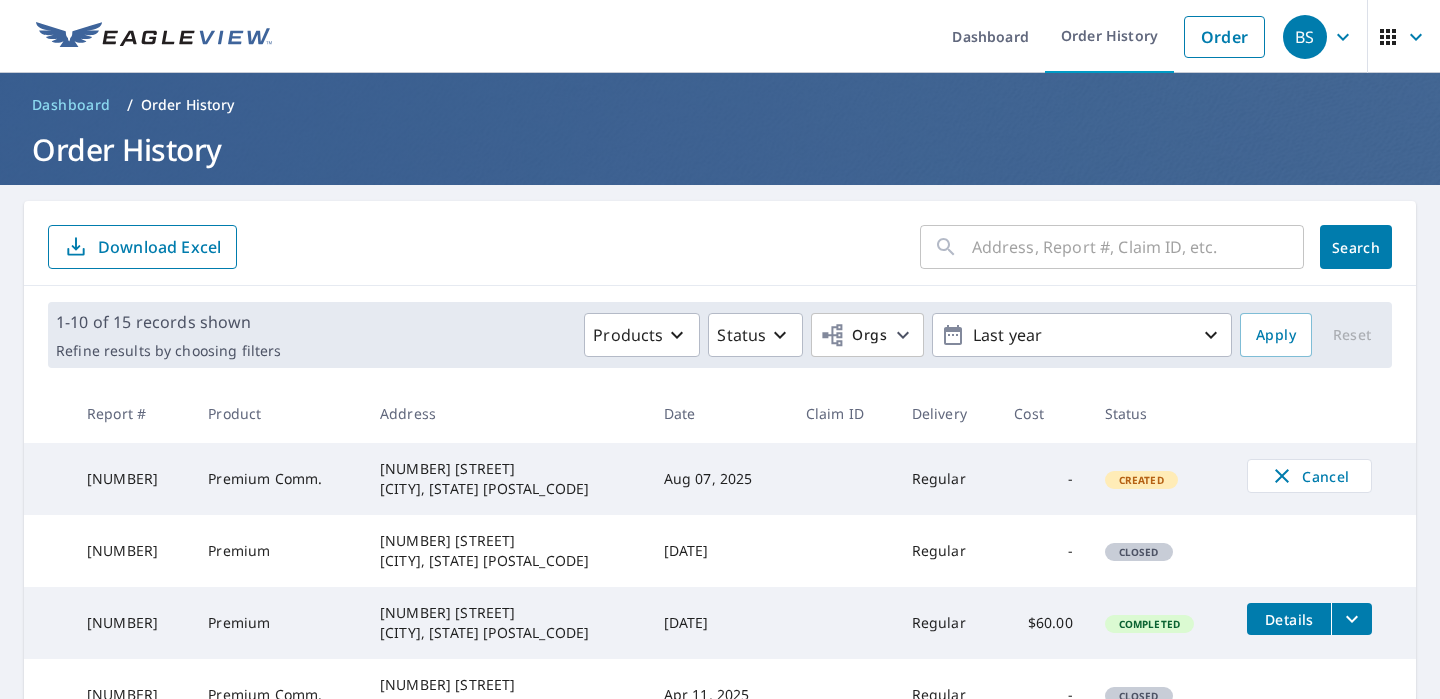 click on "245 Concord Exchange N
South Saint Paul, MN 55075" at bounding box center [506, 479] 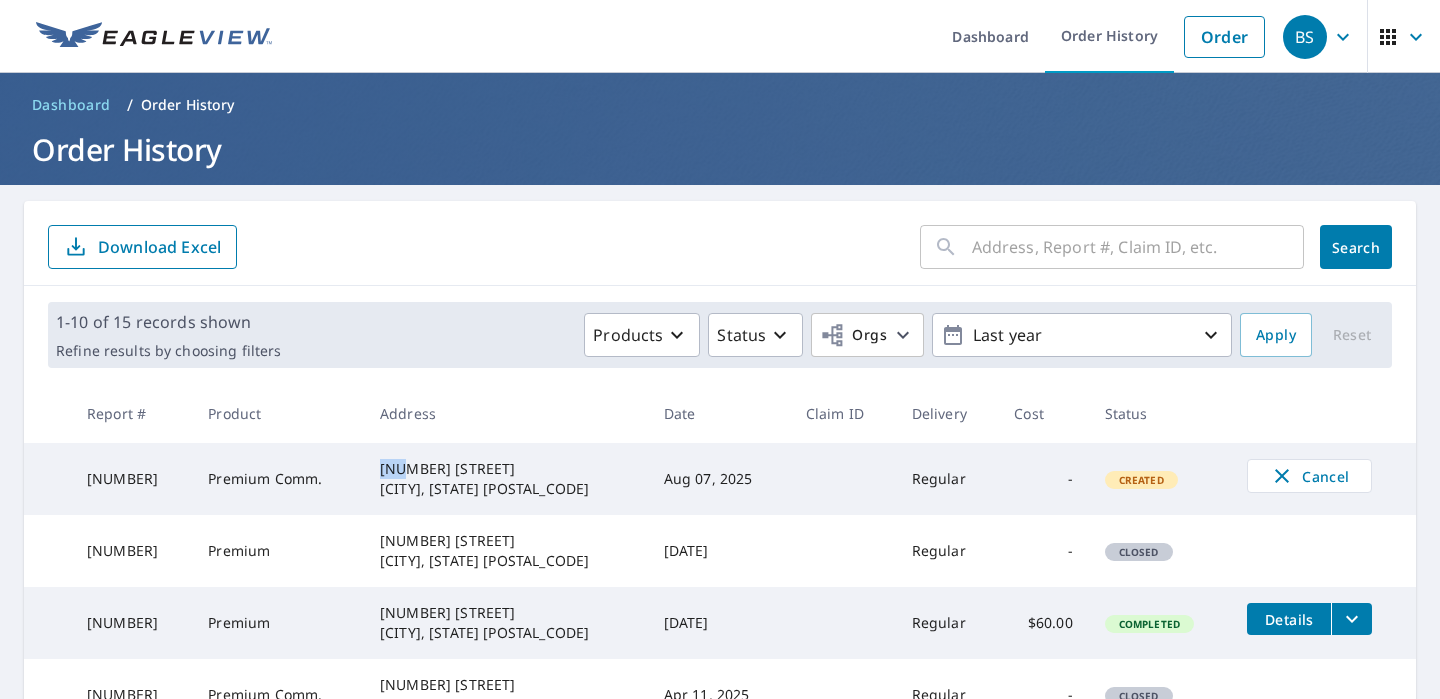 click on "245 Concord Exchange N
South Saint Paul, MN 55075" at bounding box center (506, 479) 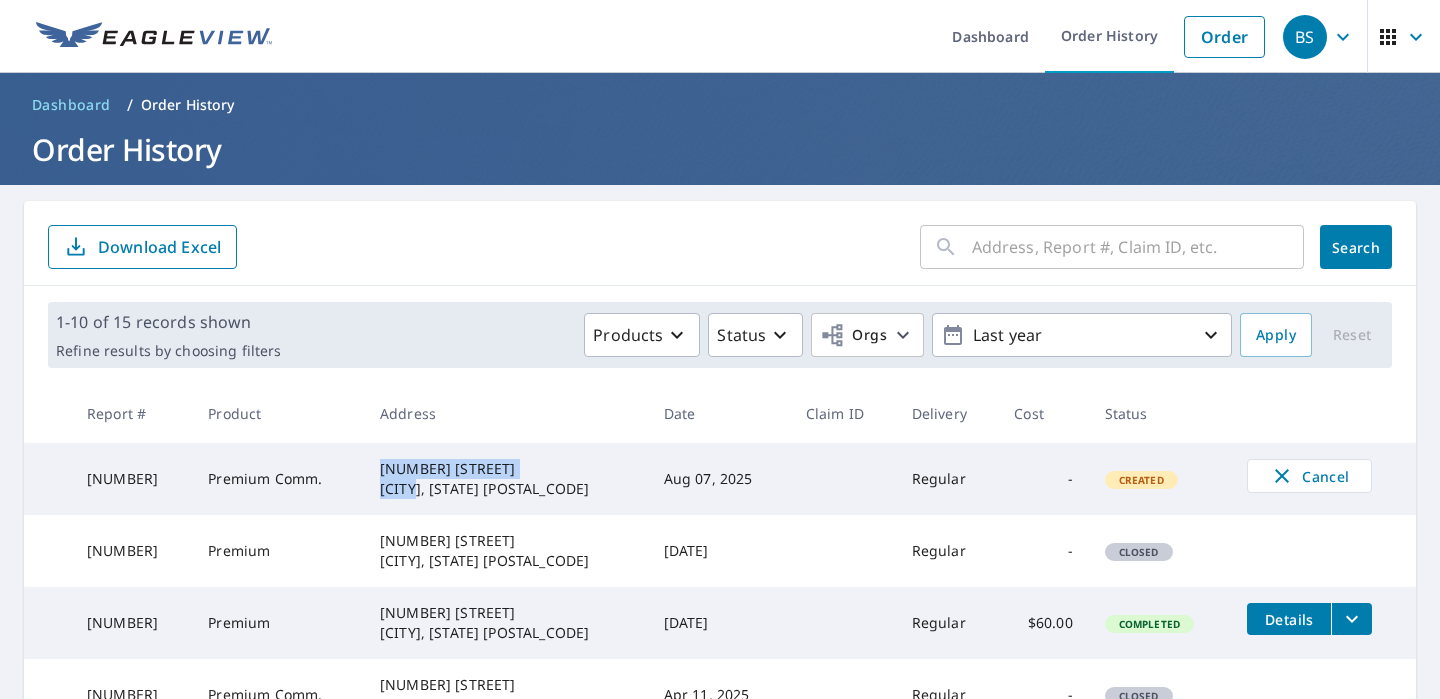 click on "245 Concord Exchange N
South Saint Paul, MN 55075" at bounding box center [506, 479] 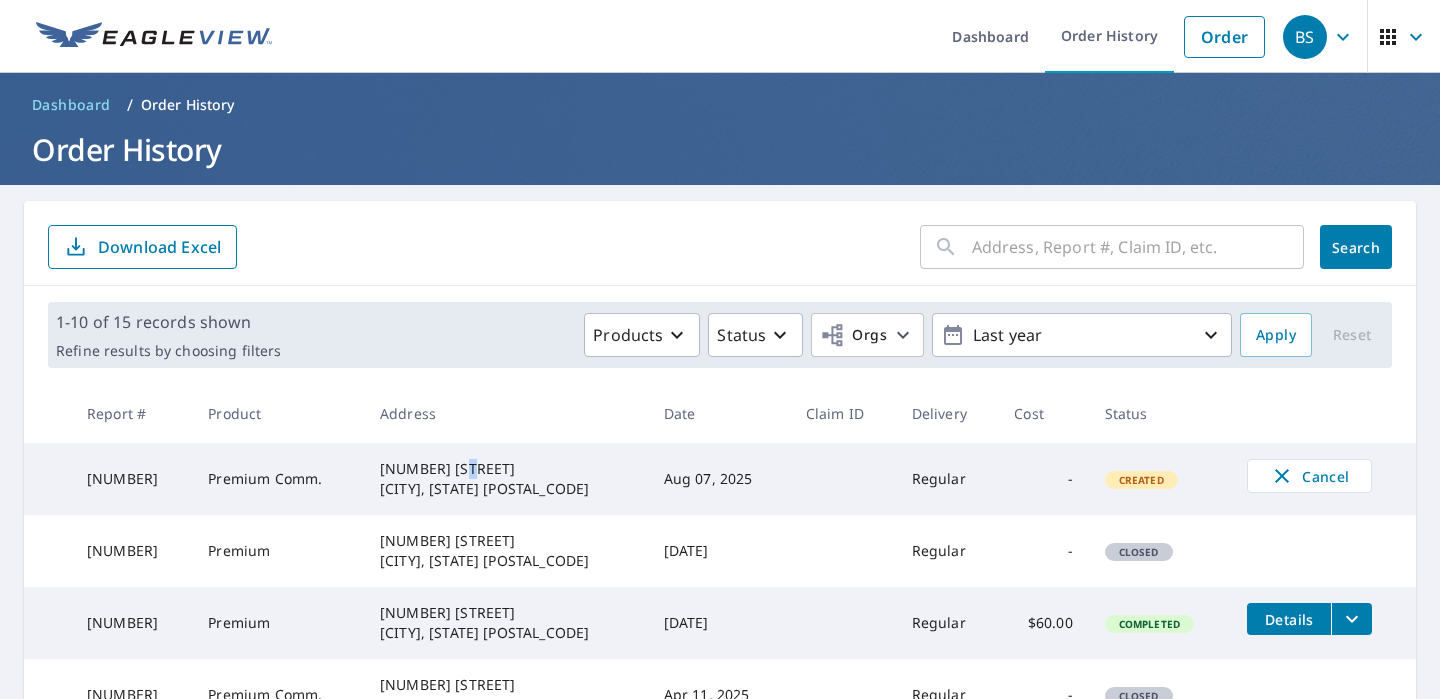 click on "245 Concord Exchange N
South Saint Paul, MN 55075" at bounding box center [506, 479] 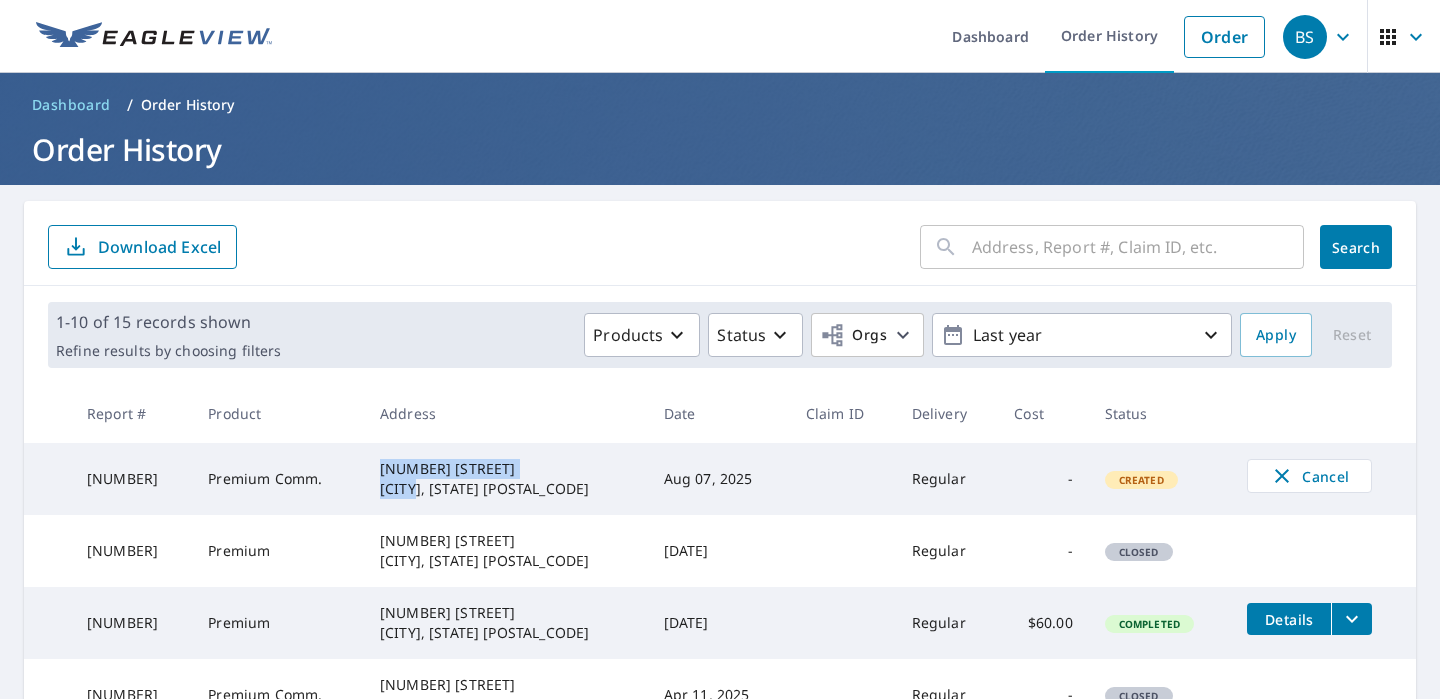 click on "245 Concord Exchange N
South Saint Paul, MN 55075" at bounding box center [506, 479] 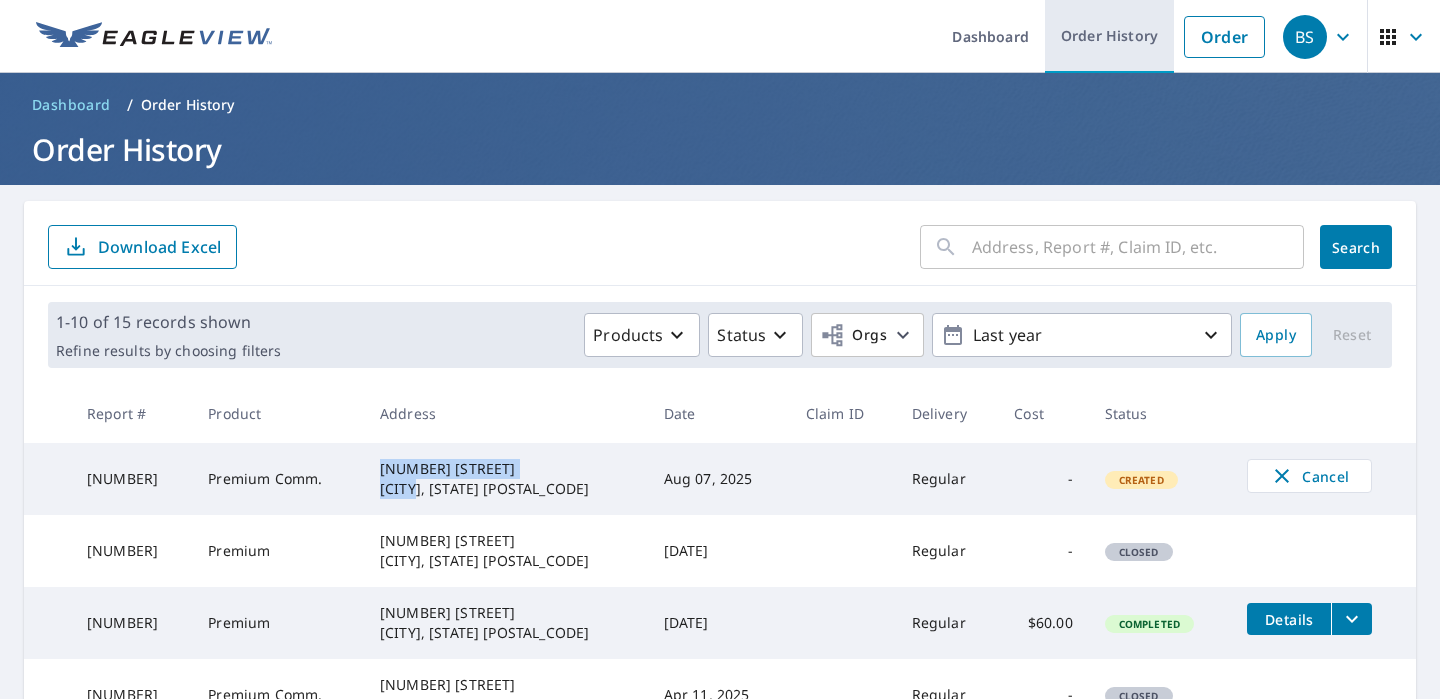 click on "Order History" at bounding box center [1109, 36] 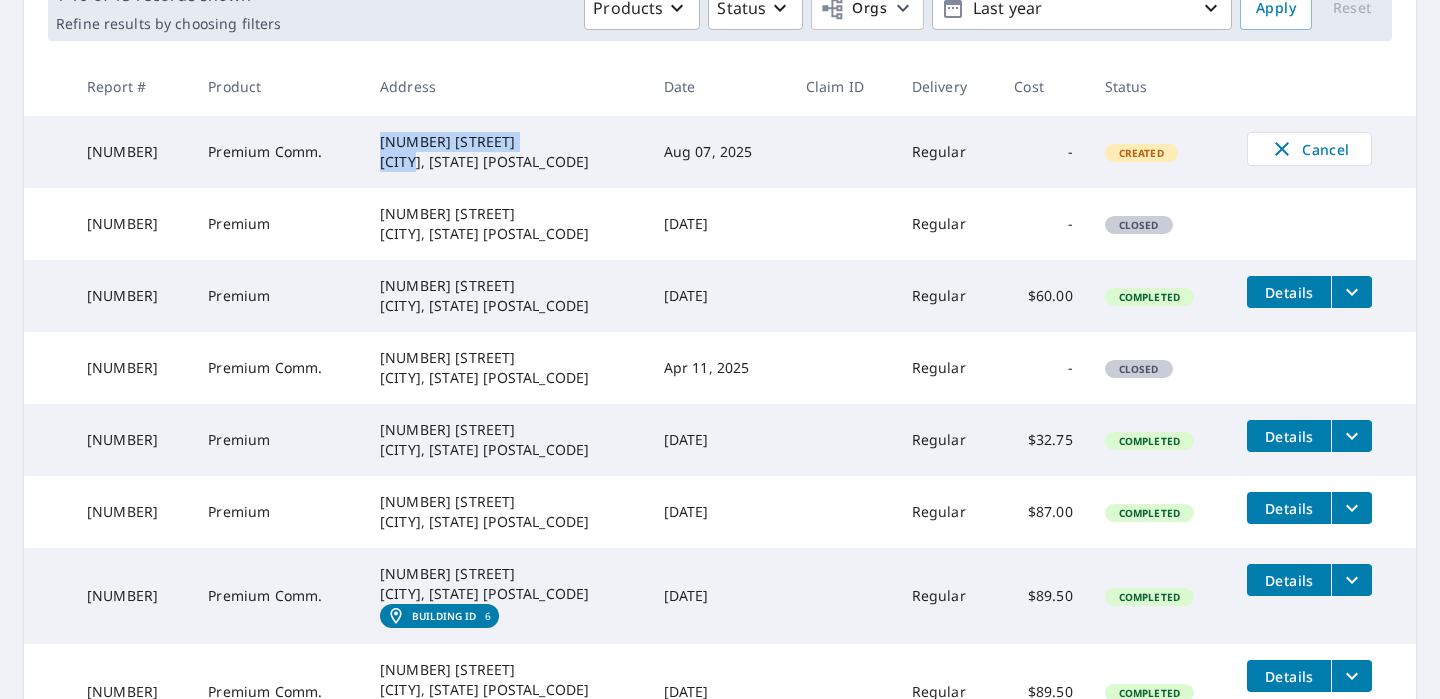 scroll, scrollTop: 0, scrollLeft: 0, axis: both 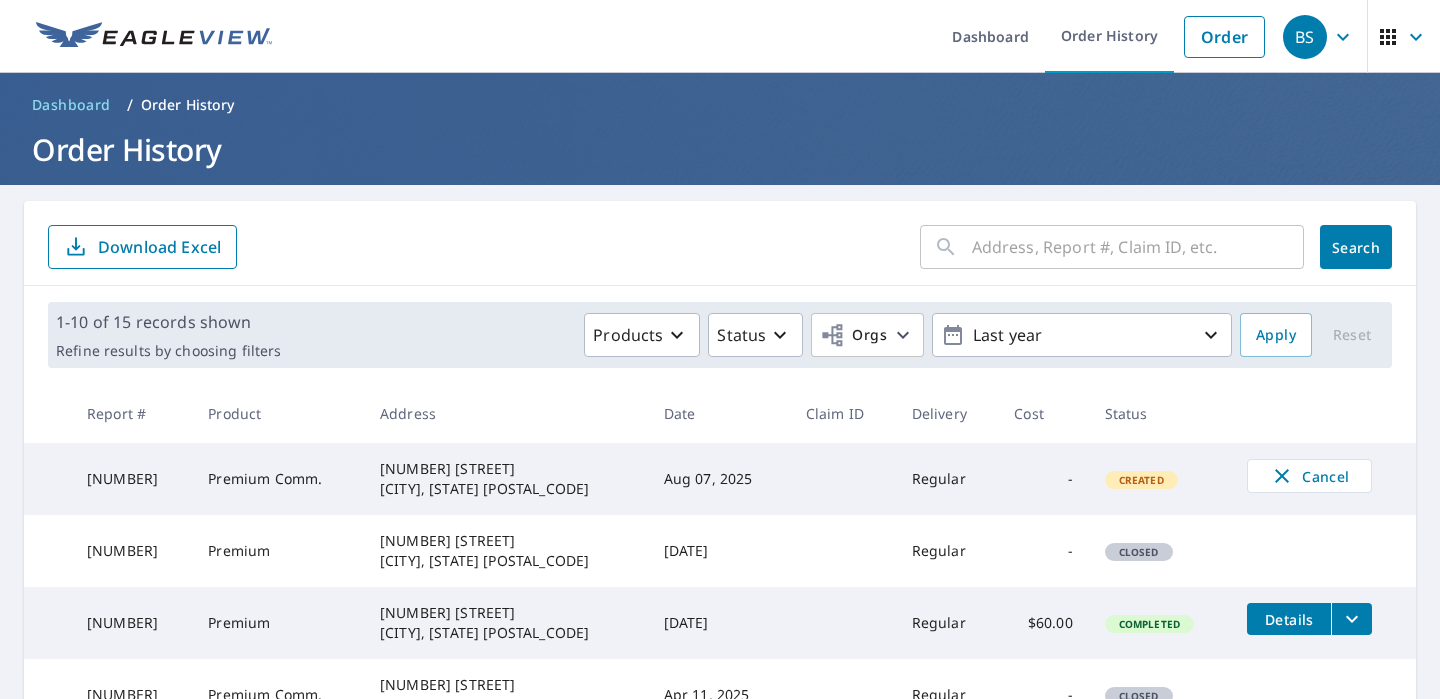 click on "245 Concord Exchange N
South Saint Paul, MN 55075" at bounding box center [506, 479] 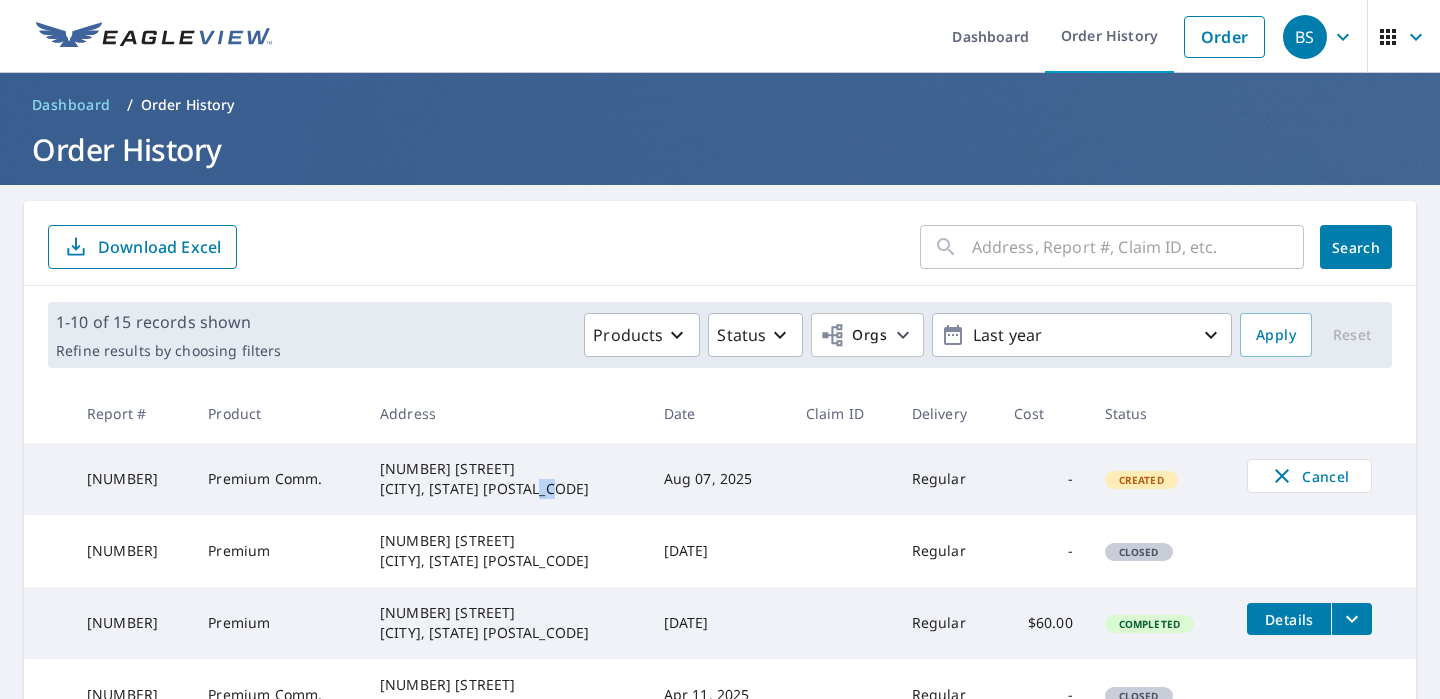 click on "245 Concord Exchange N
South Saint Paul, MN 55075" at bounding box center [506, 479] 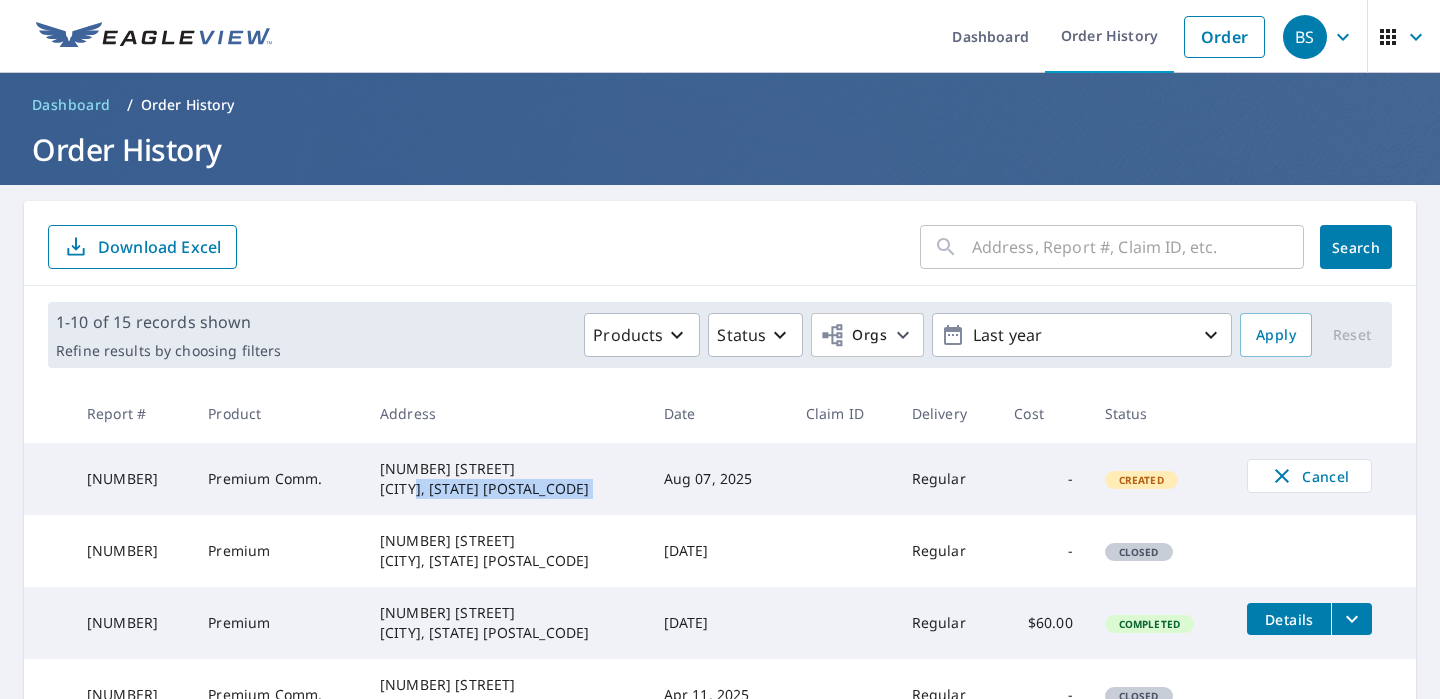 click on "245 Concord Exchange N
South Saint Paul, MN 55075" at bounding box center (506, 479) 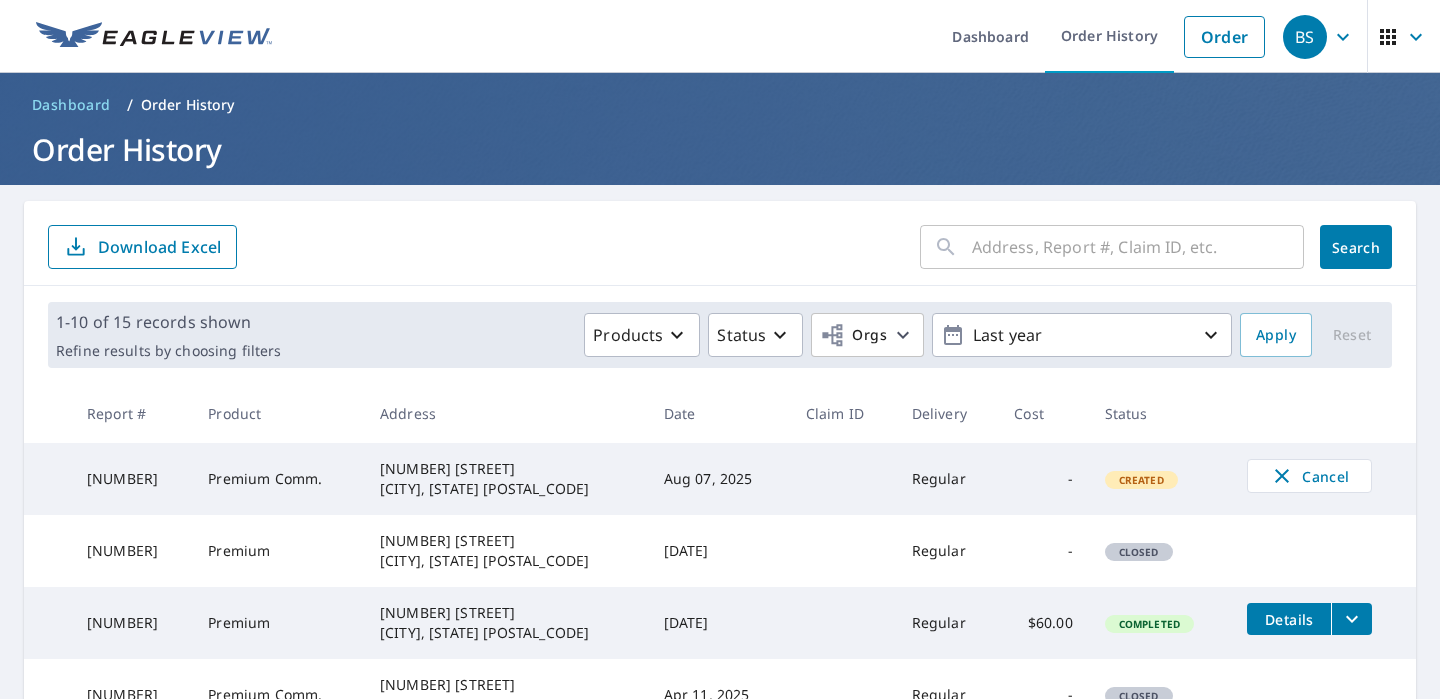 click on "66833906" at bounding box center [131, 479] 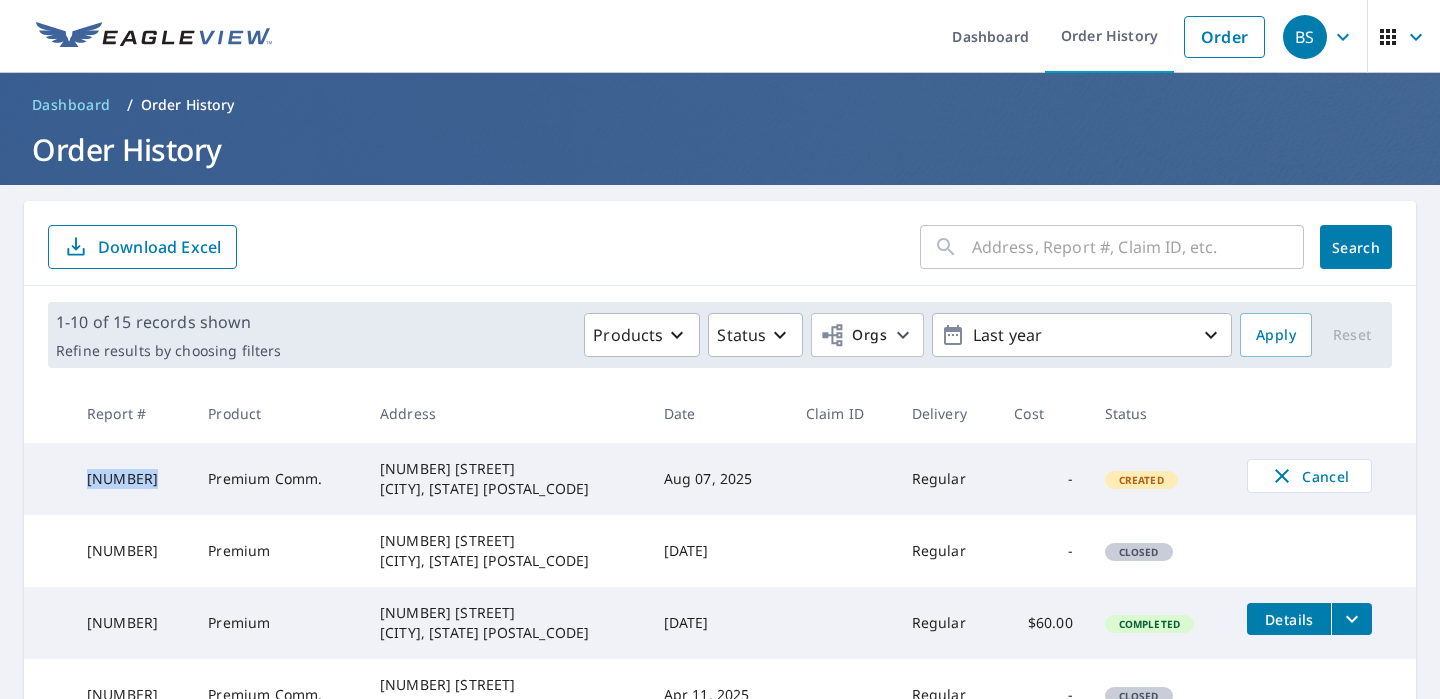 click on "66833906" at bounding box center (131, 479) 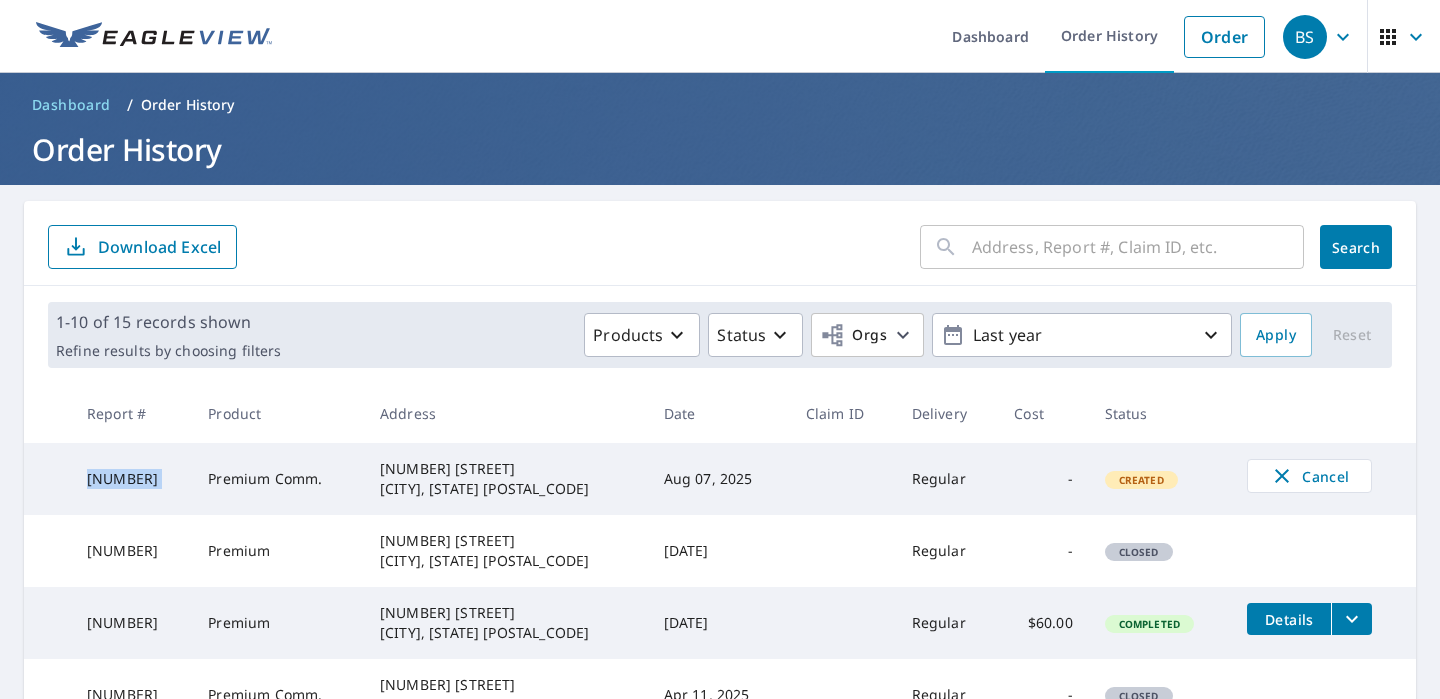click on "66833906" at bounding box center [131, 479] 